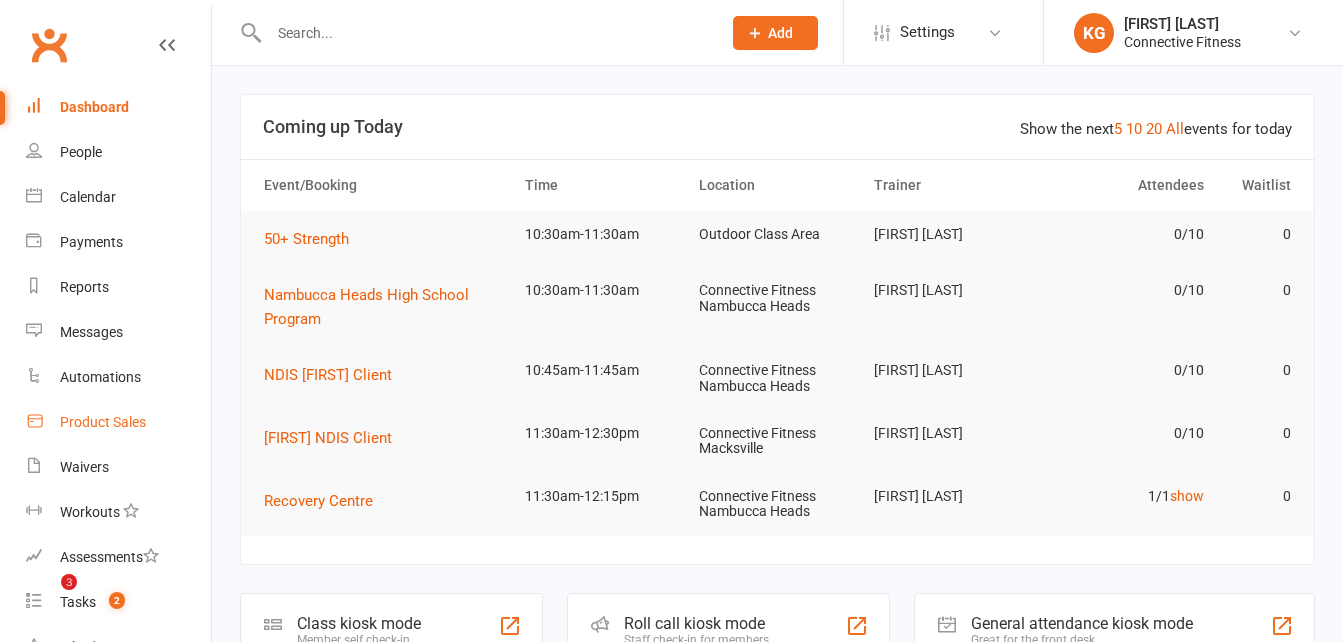 scroll, scrollTop: 0, scrollLeft: 0, axis: both 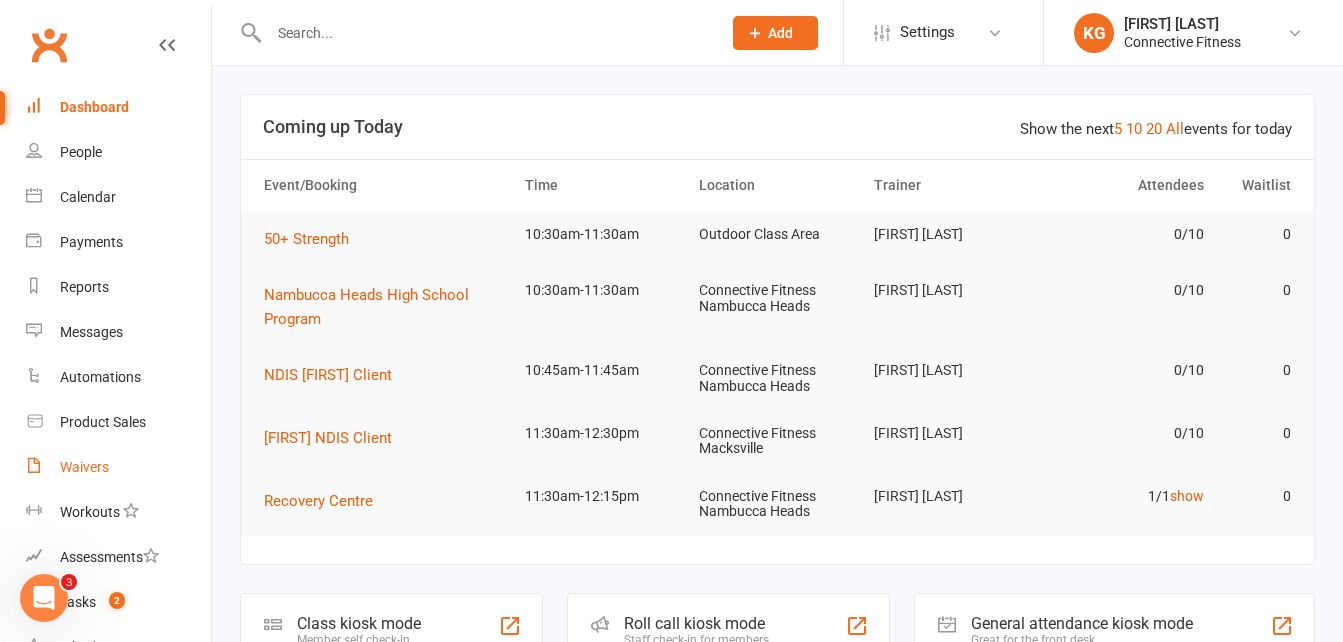 click on "Waivers" at bounding box center (118, 467) 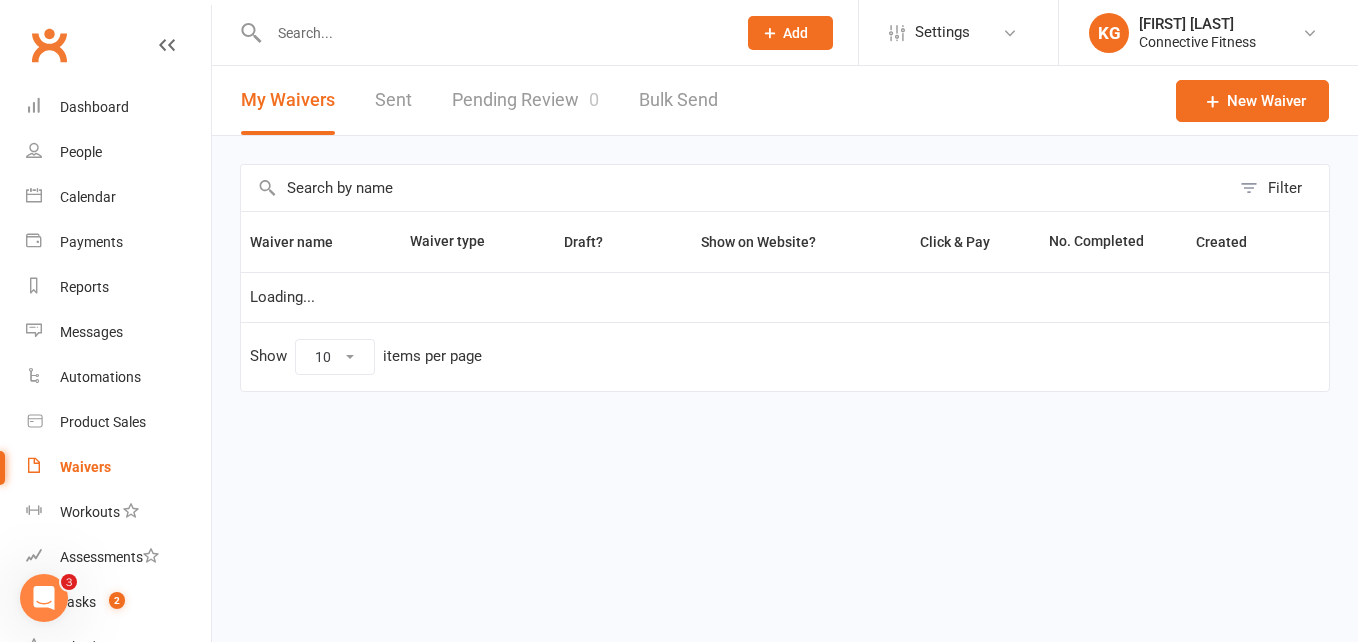 select on "100" 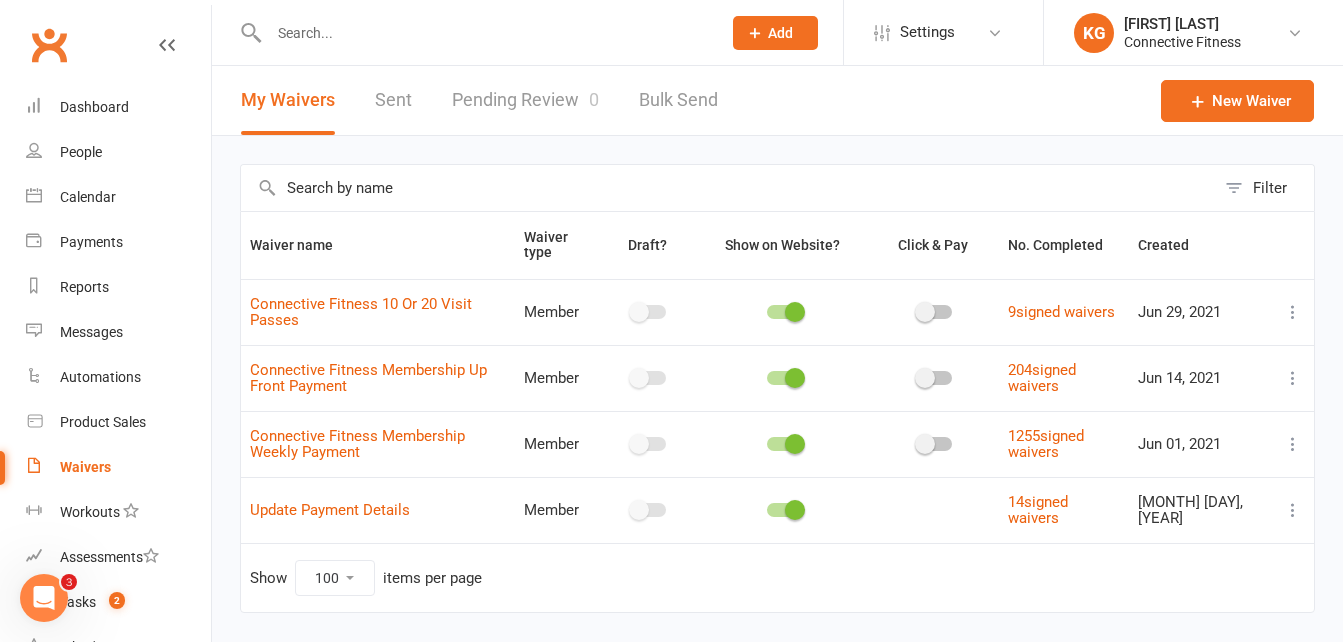 click on "Pending Review 0" at bounding box center [525, 100] 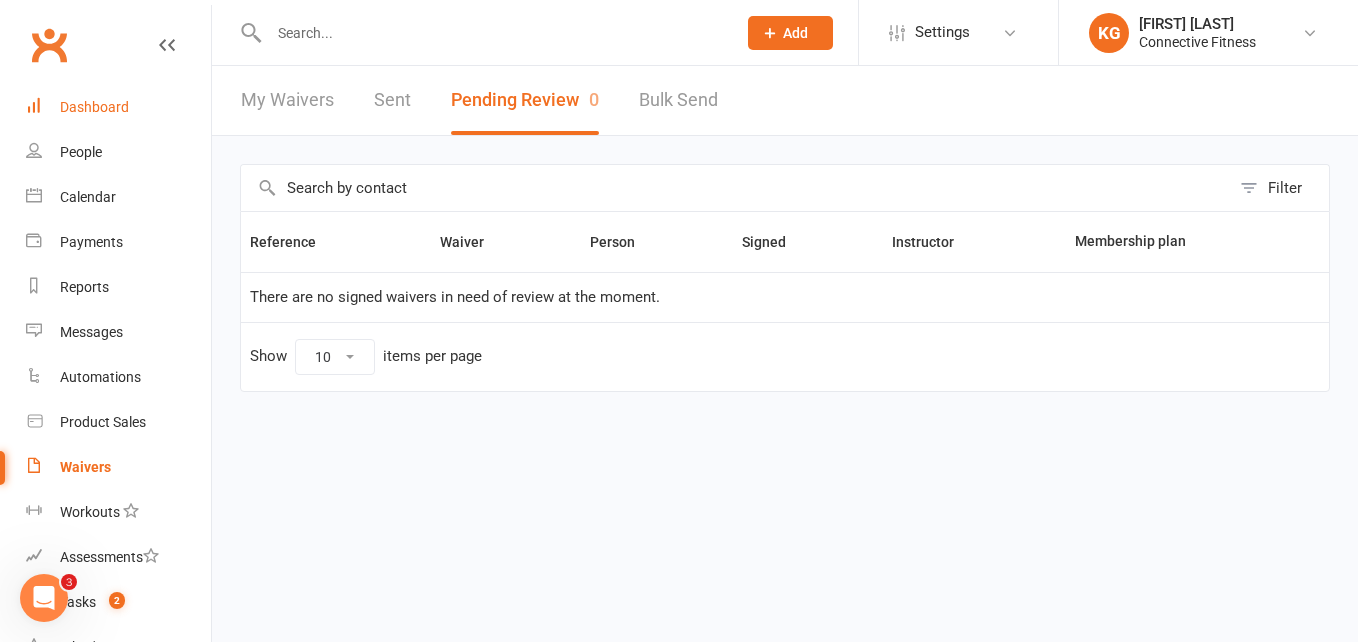click on "Dashboard" at bounding box center (94, 107) 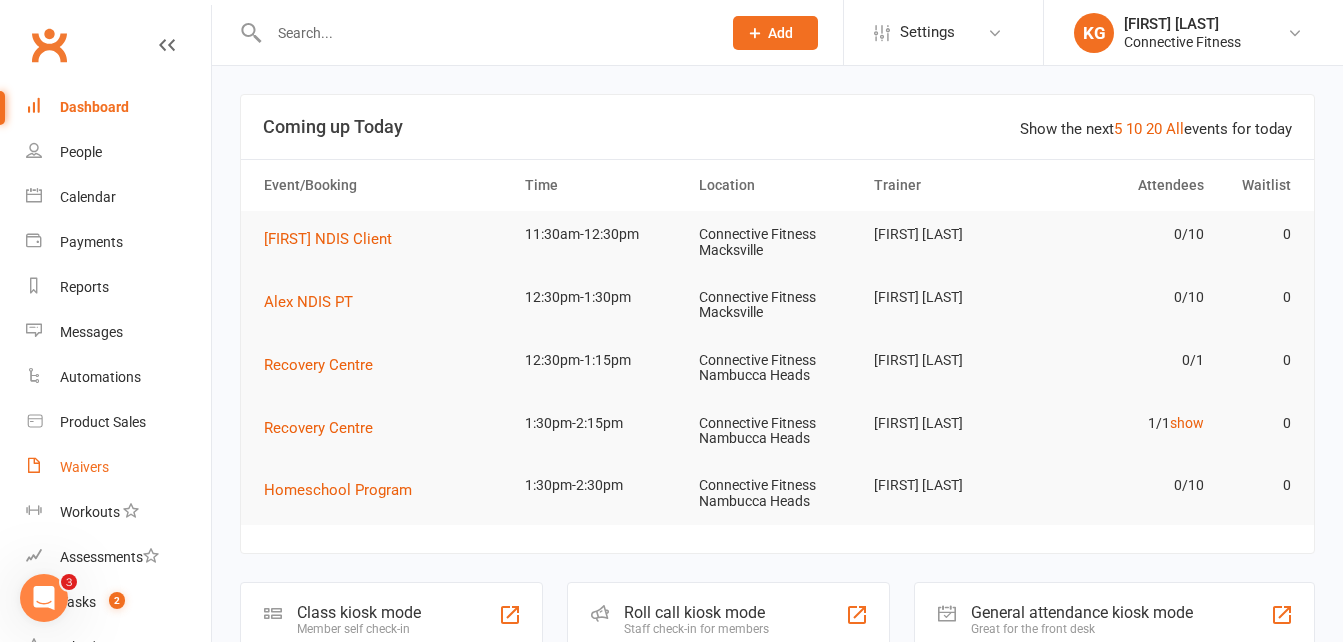 click on "Waivers" at bounding box center (118, 467) 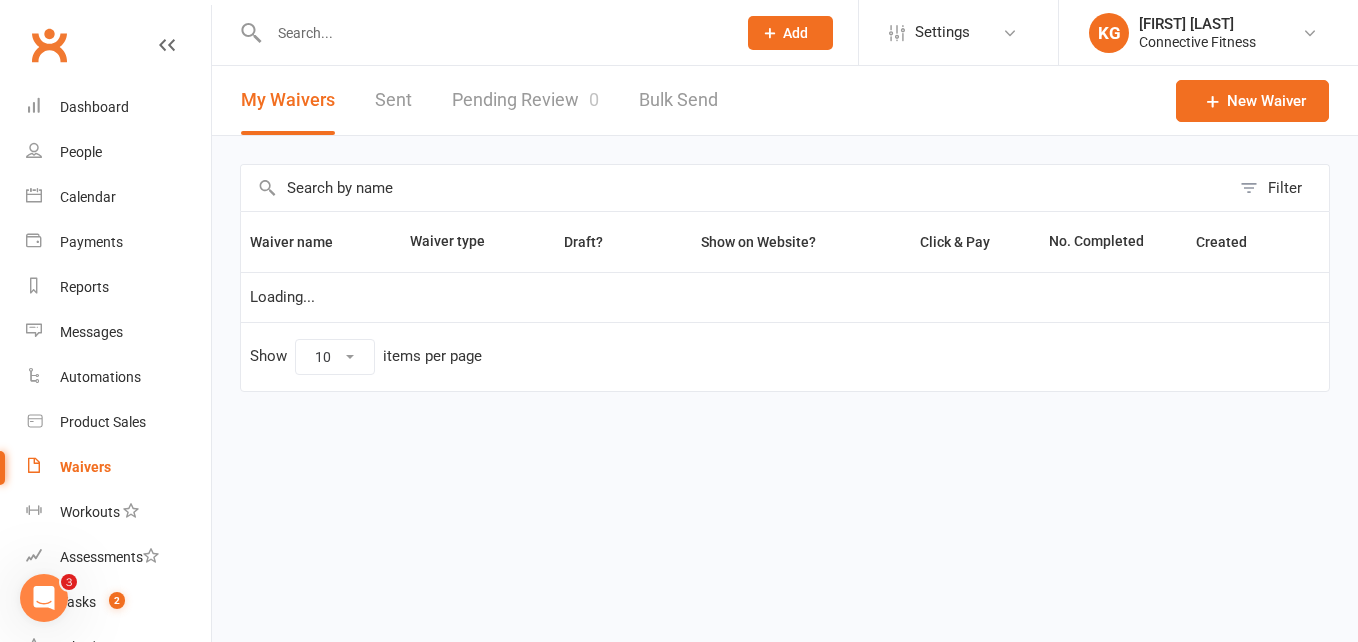 select on "100" 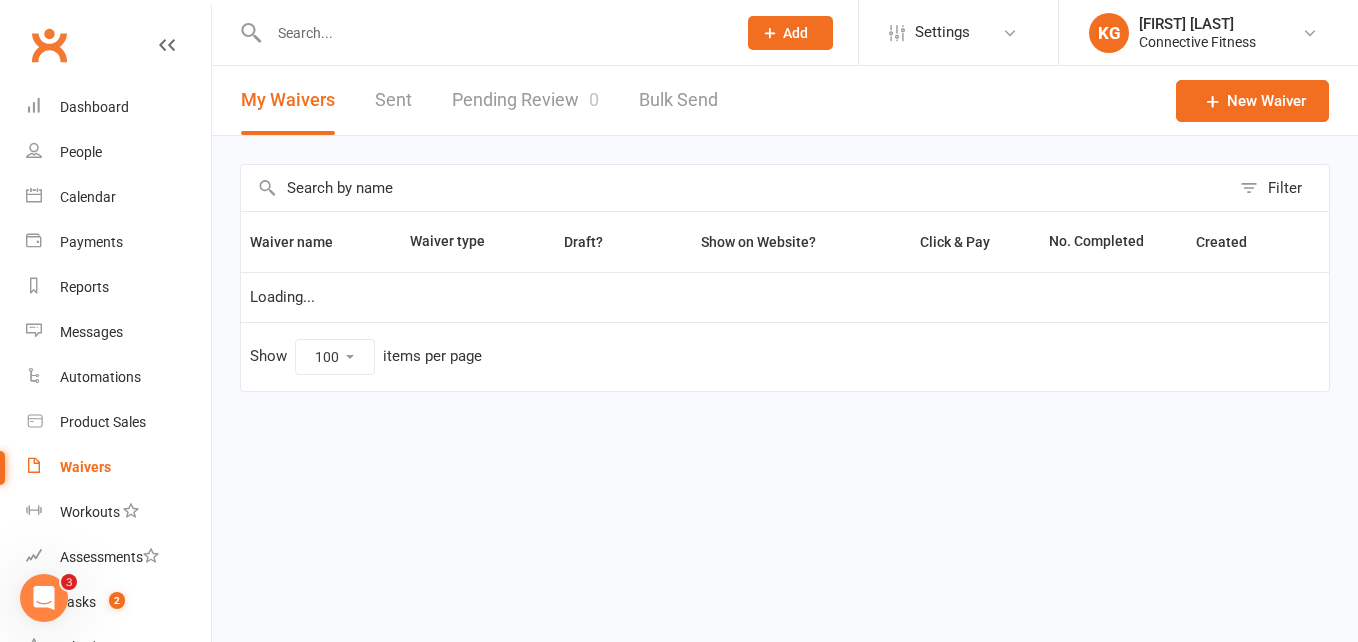 click on "Pending Review 0" at bounding box center (525, 100) 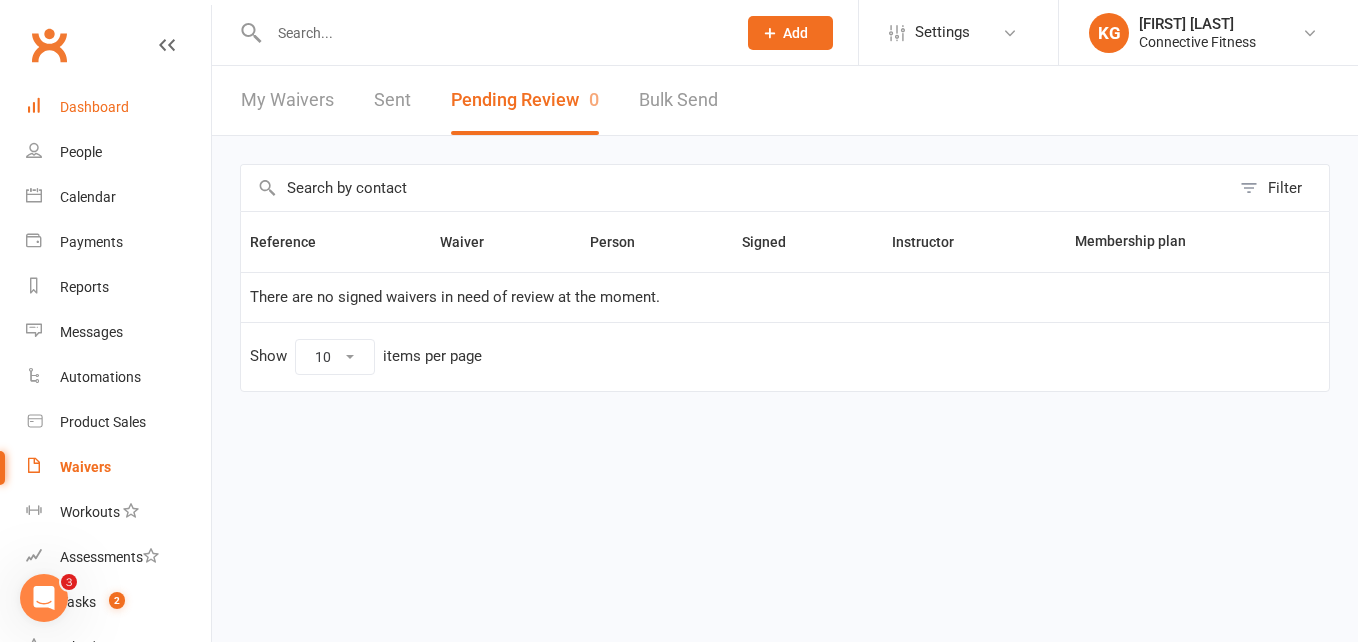 click on "Dashboard" at bounding box center [118, 107] 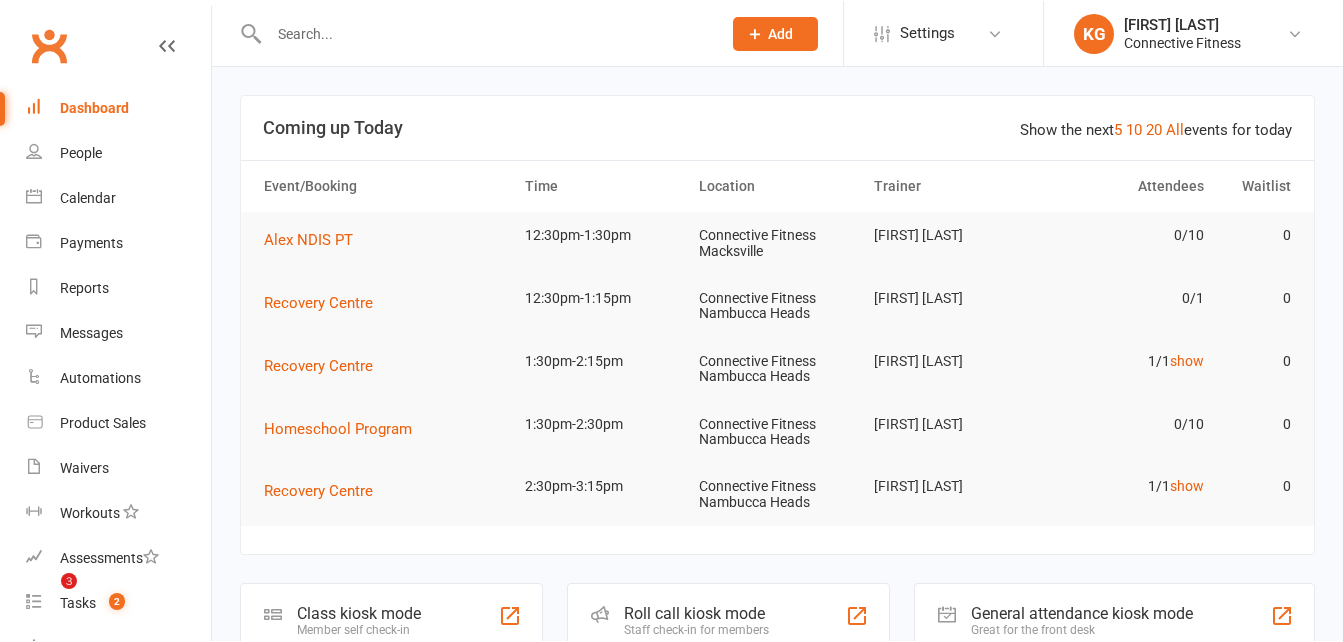 scroll, scrollTop: 0, scrollLeft: 0, axis: both 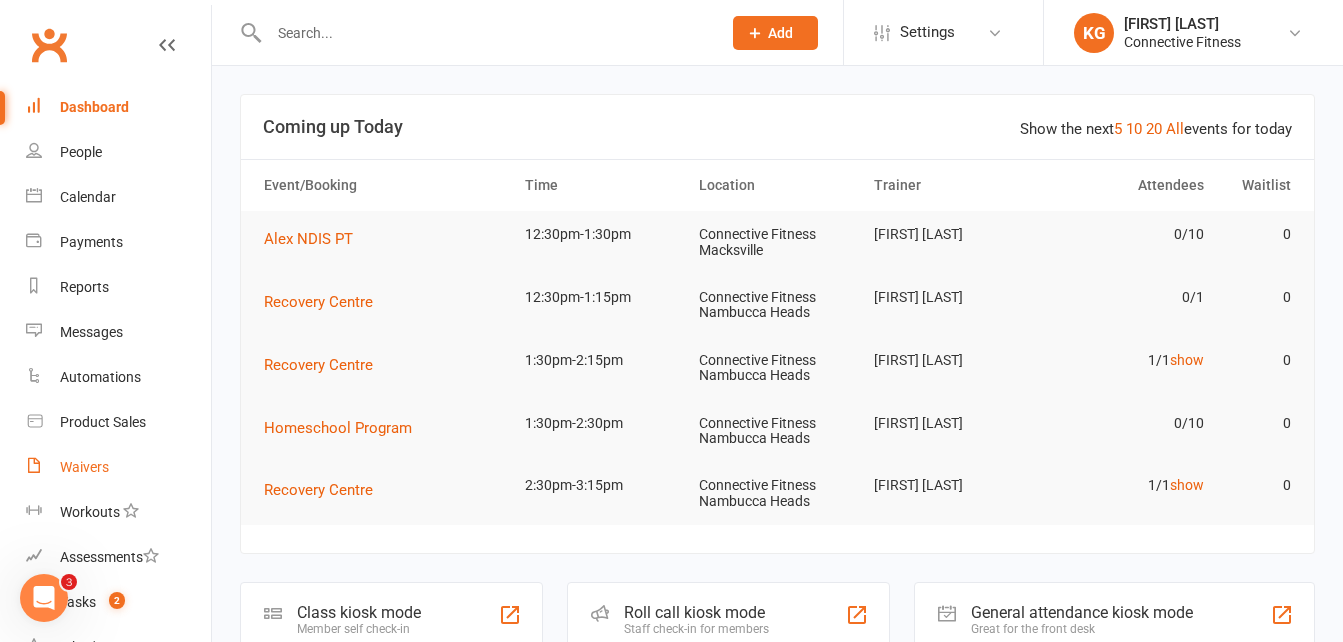 click on "Waivers" at bounding box center (118, 467) 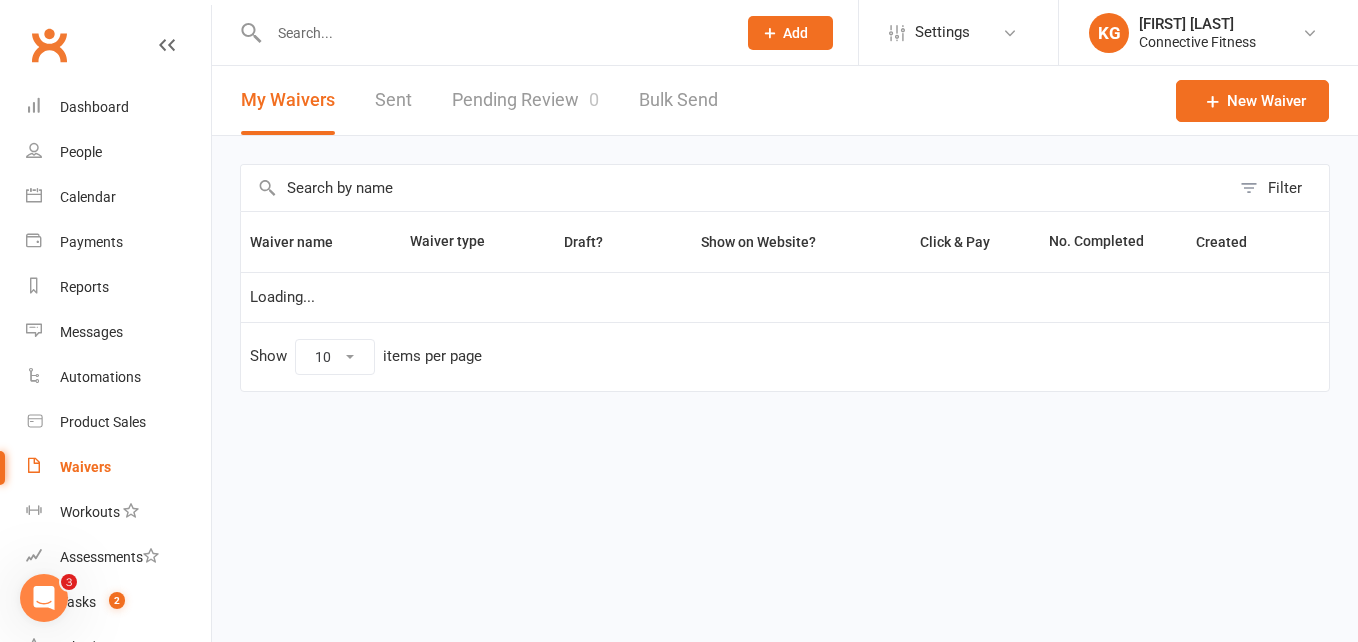 select on "100" 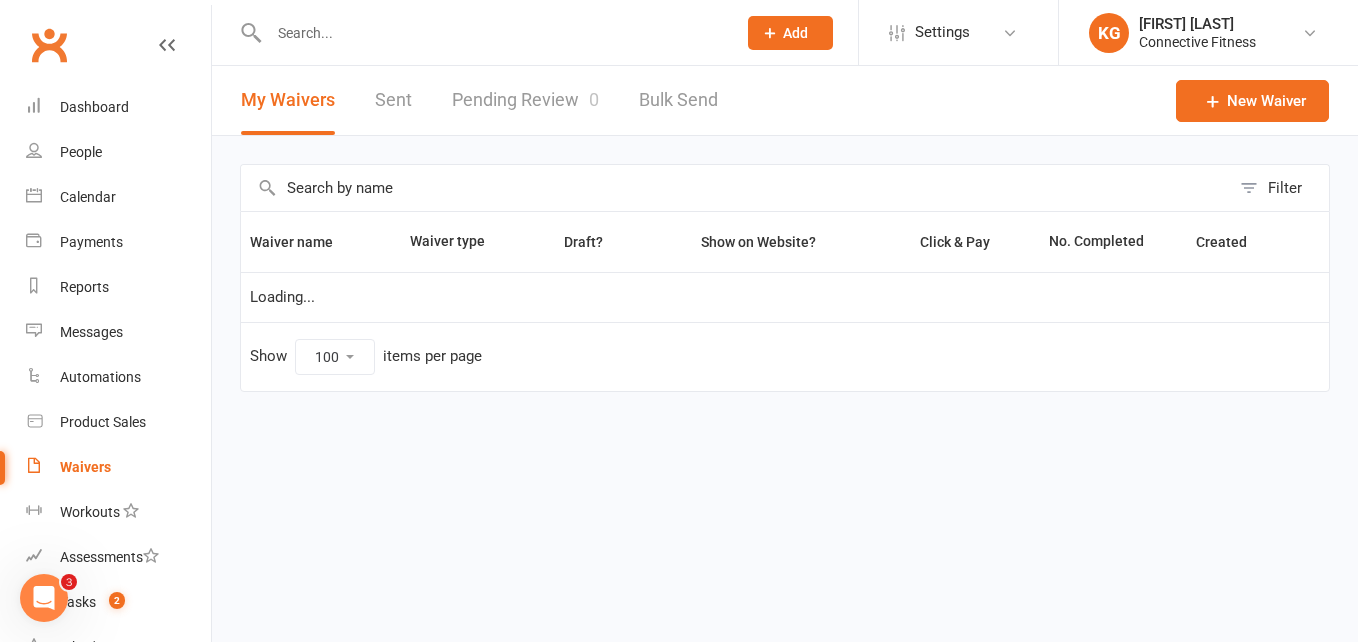 click on "Pending Review 0" at bounding box center (525, 100) 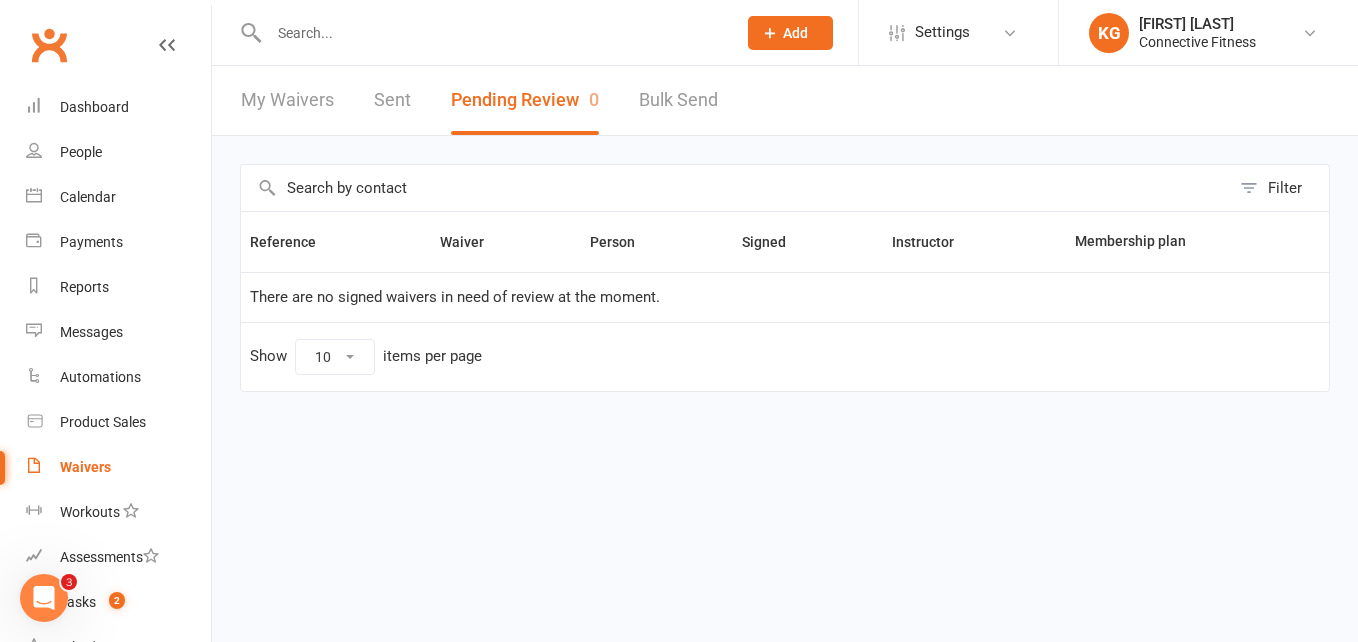 click on "My Waivers Sent Pending Review 0 Bulk Send" at bounding box center [479, 100] 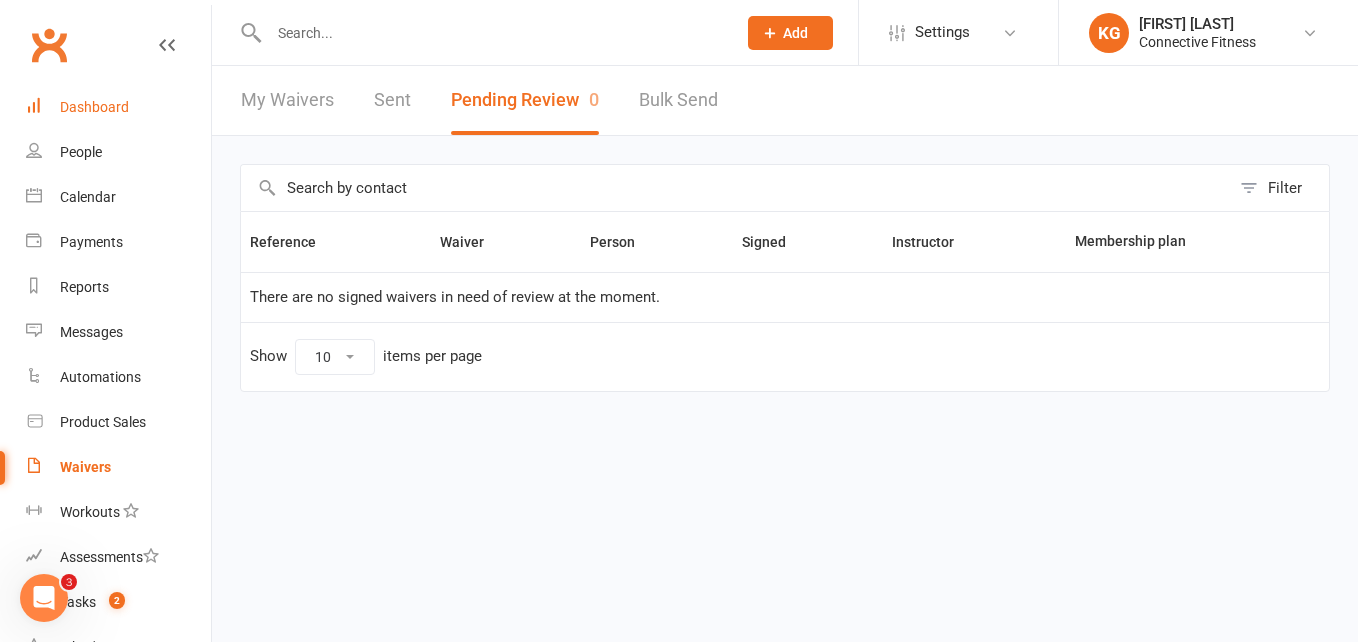 click on "Dashboard" at bounding box center (118, 107) 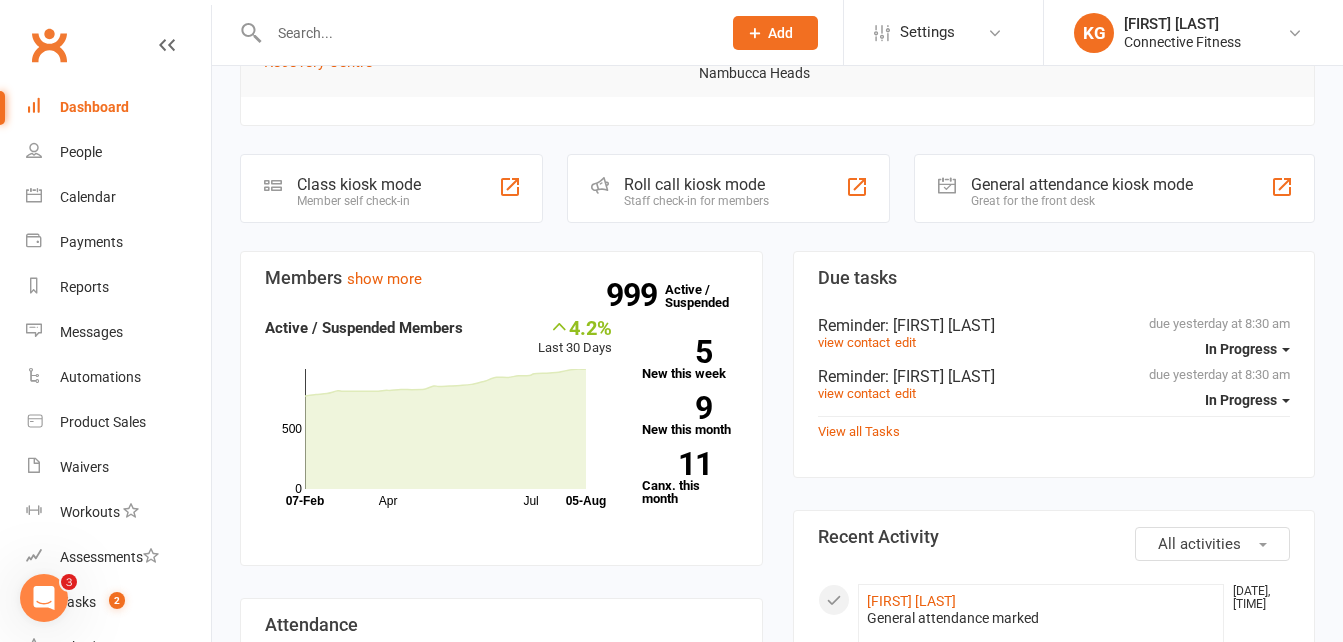 scroll, scrollTop: 457, scrollLeft: 0, axis: vertical 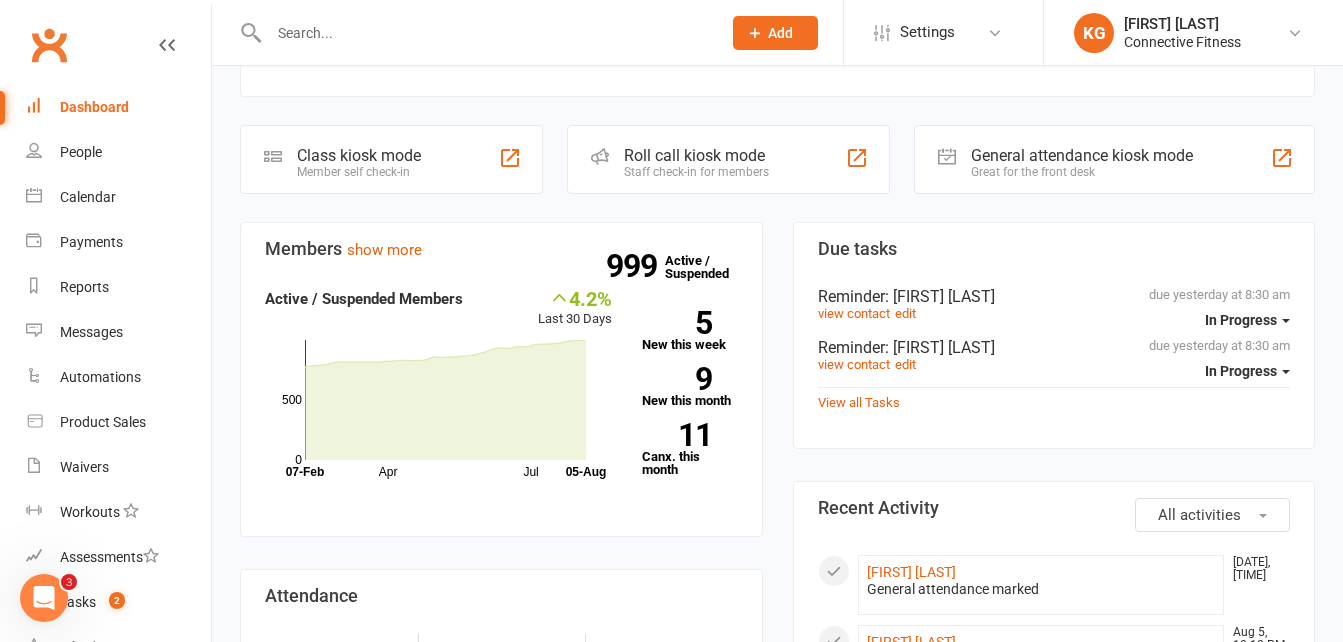 click on "Dashboard" at bounding box center (94, 107) 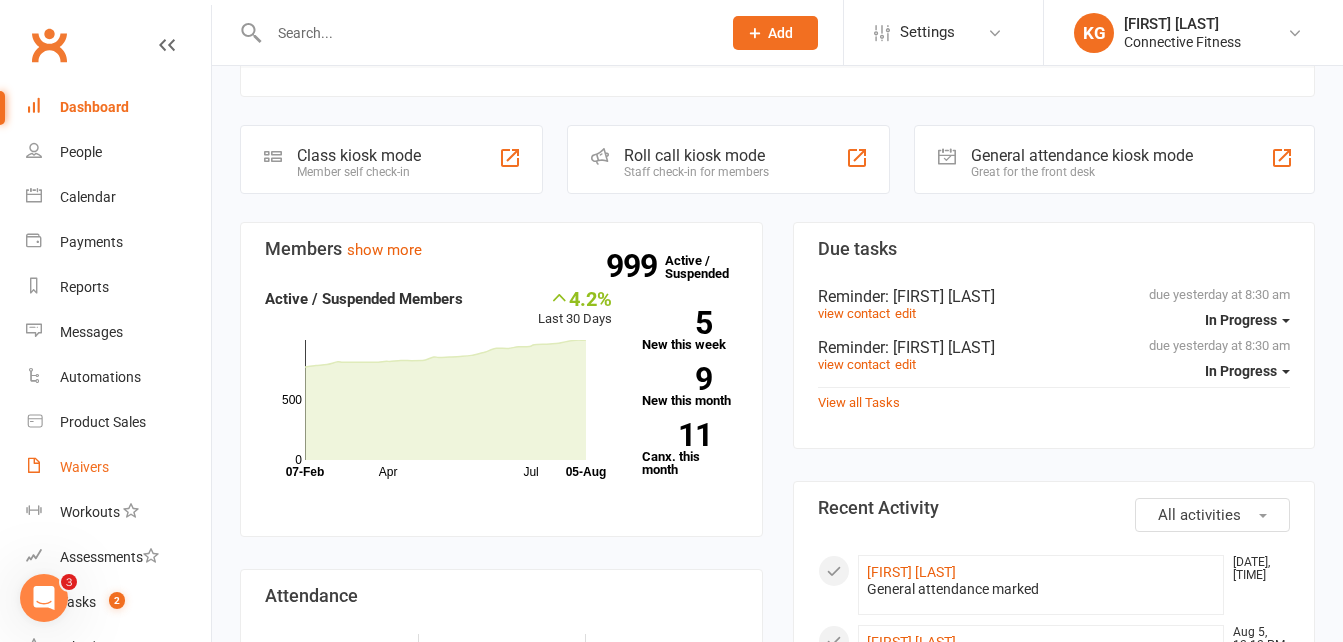click on "Waivers" at bounding box center [84, 467] 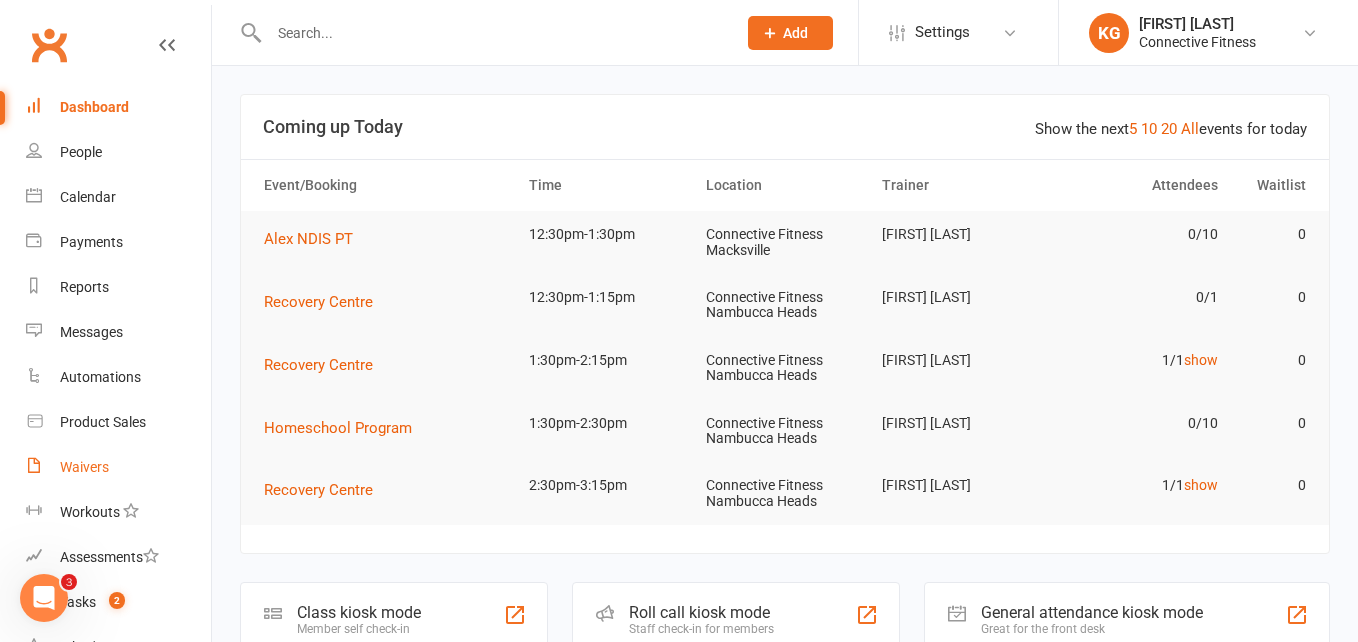 select on "100" 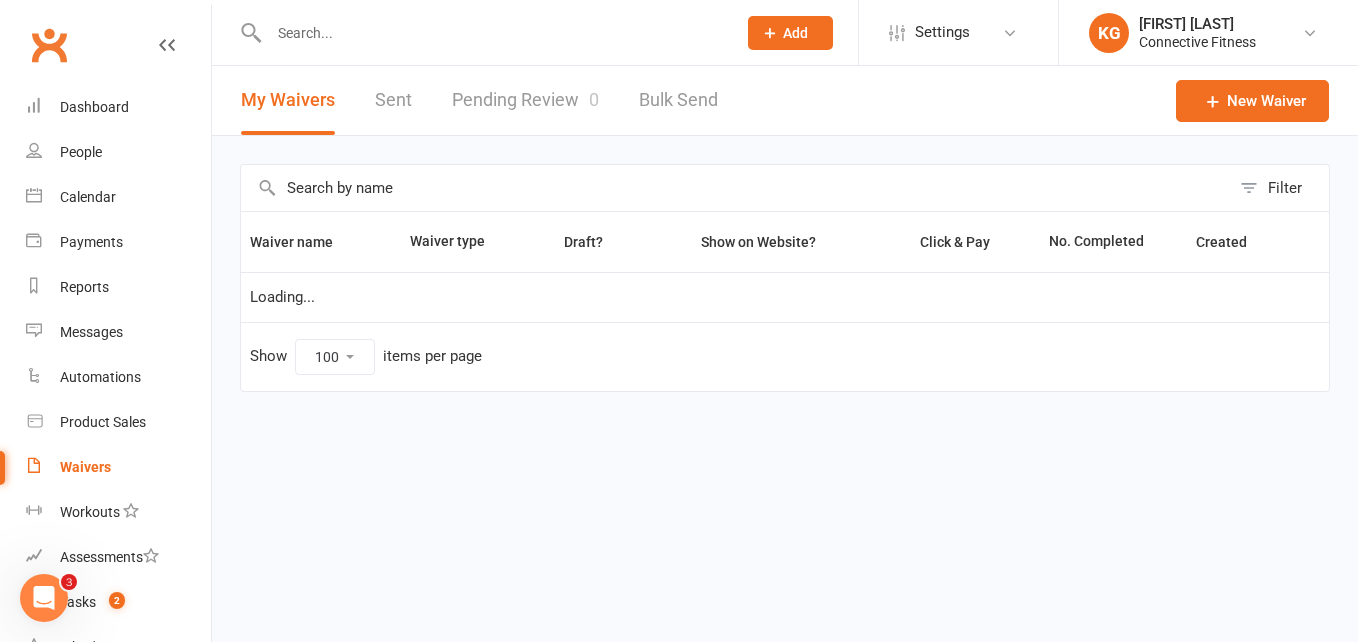 click on "Pending Review 0" at bounding box center [525, 100] 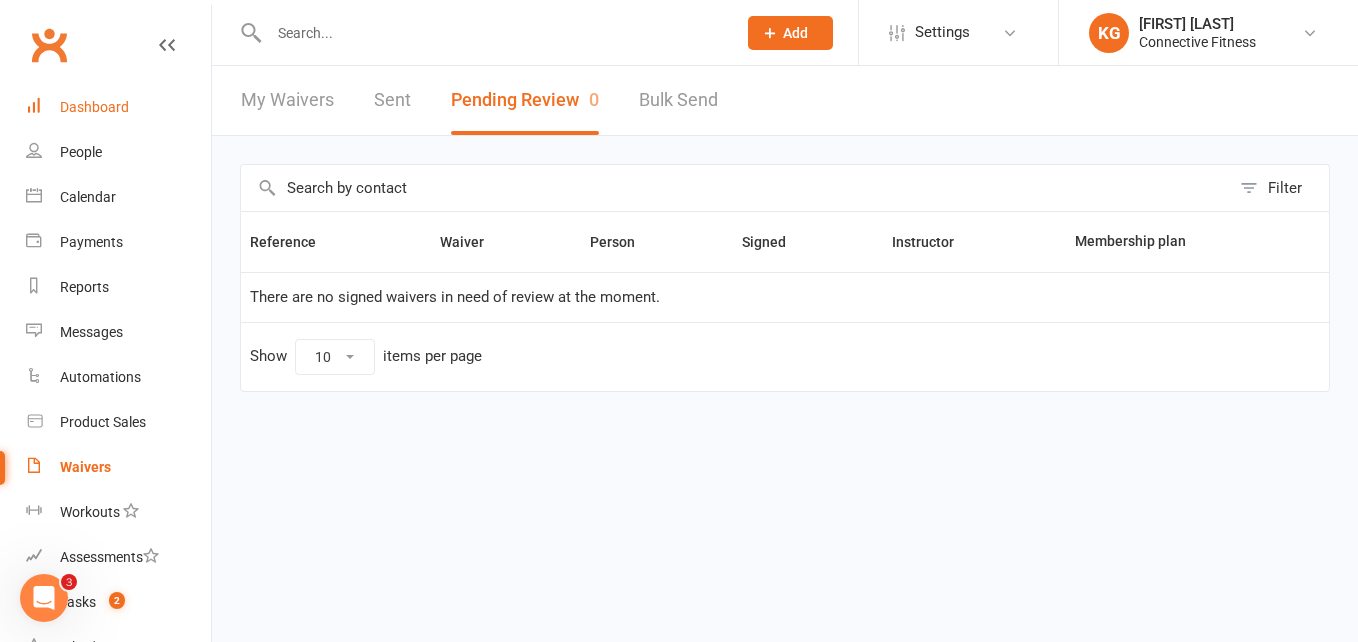 click on "Dashboard" at bounding box center [94, 107] 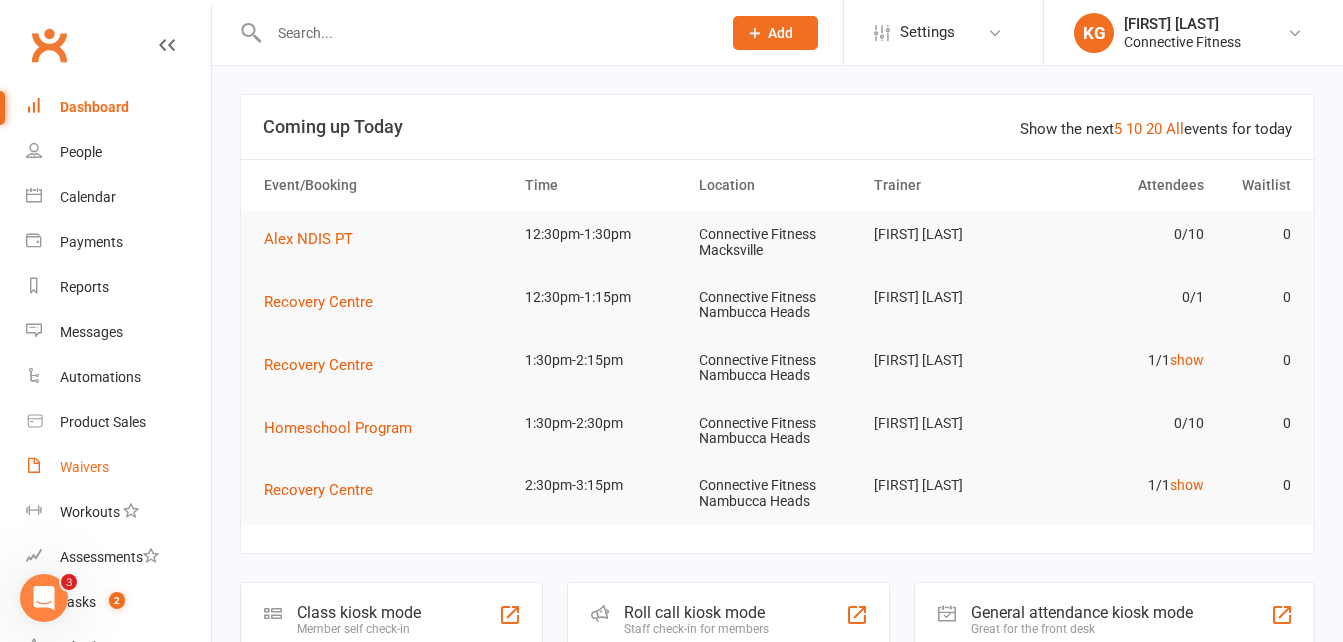 click on "Waivers" at bounding box center [84, 467] 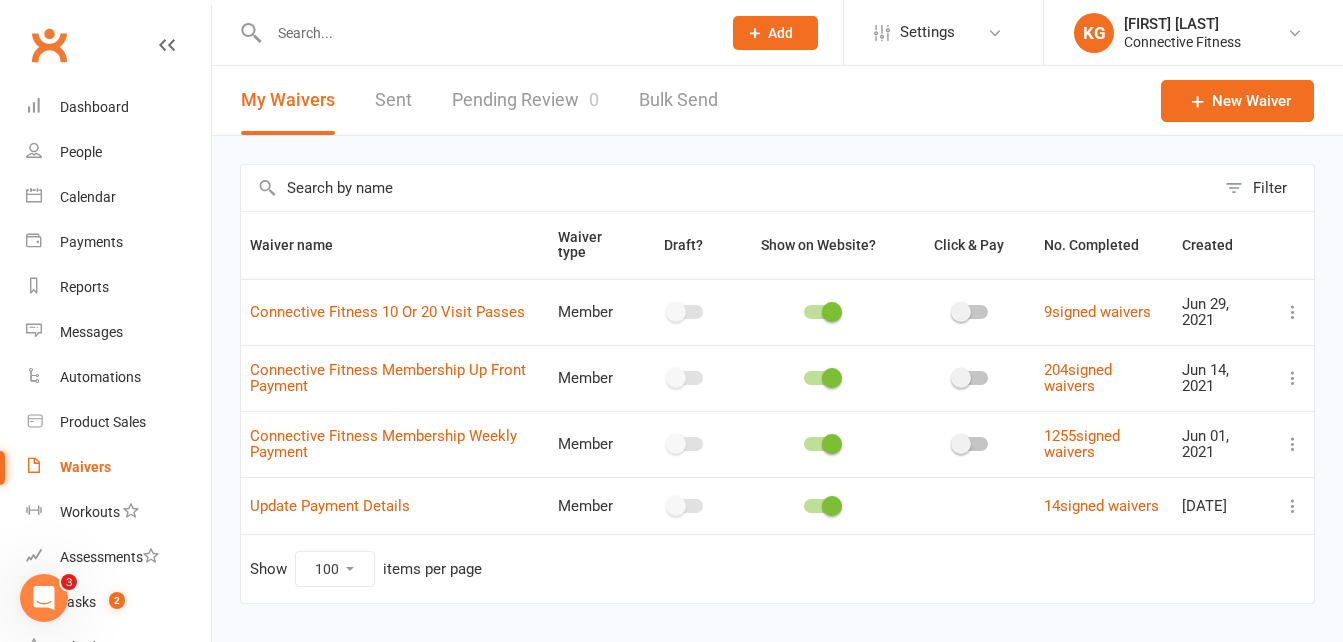 click on "Pending Review 0" at bounding box center [525, 100] 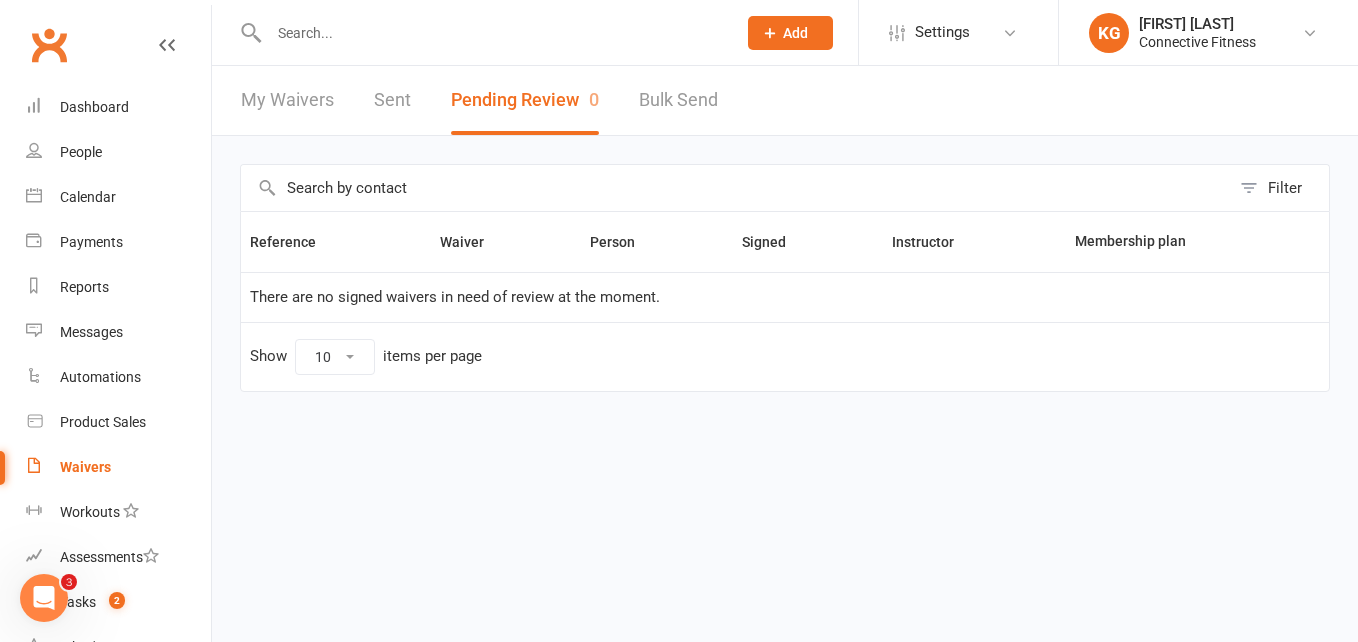 click on "My Waivers" at bounding box center (287, 100) 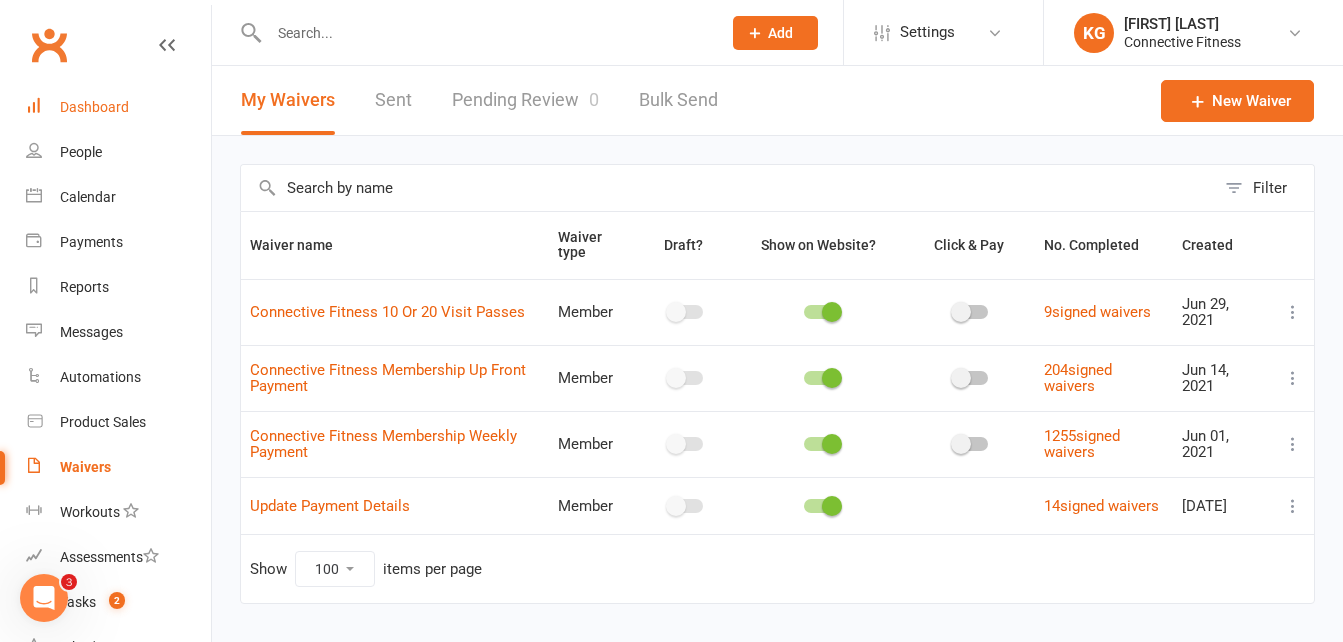 click on "Dashboard" at bounding box center (94, 107) 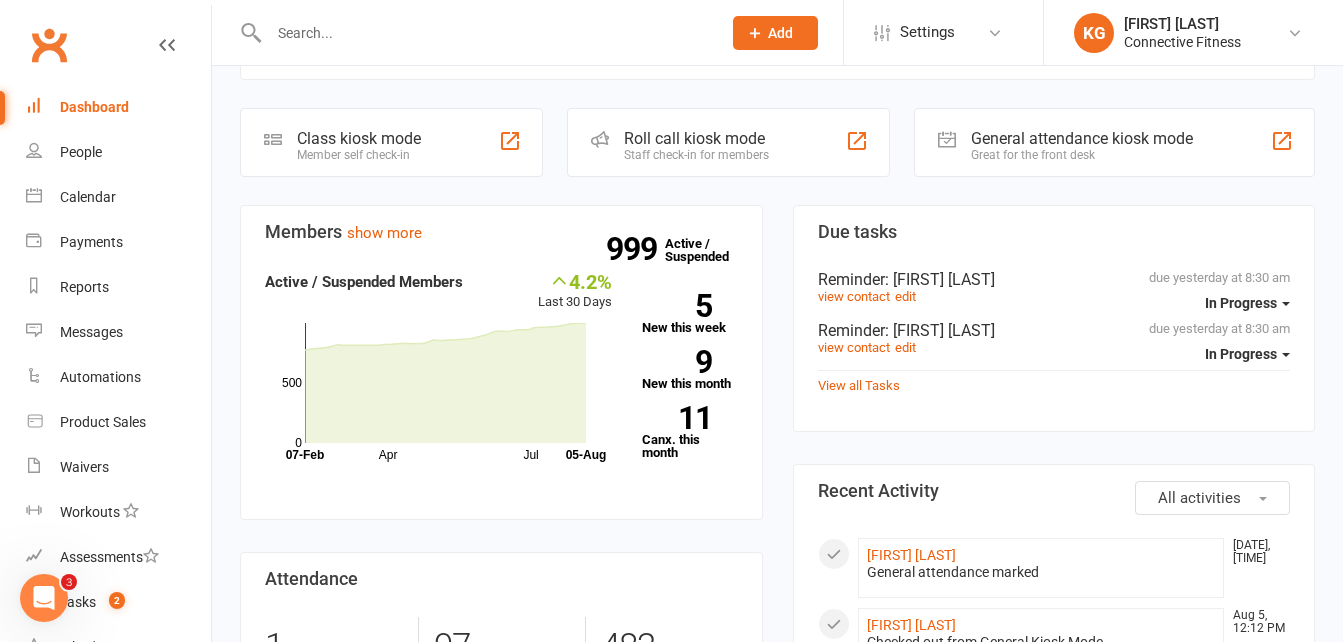 scroll, scrollTop: 473, scrollLeft: 0, axis: vertical 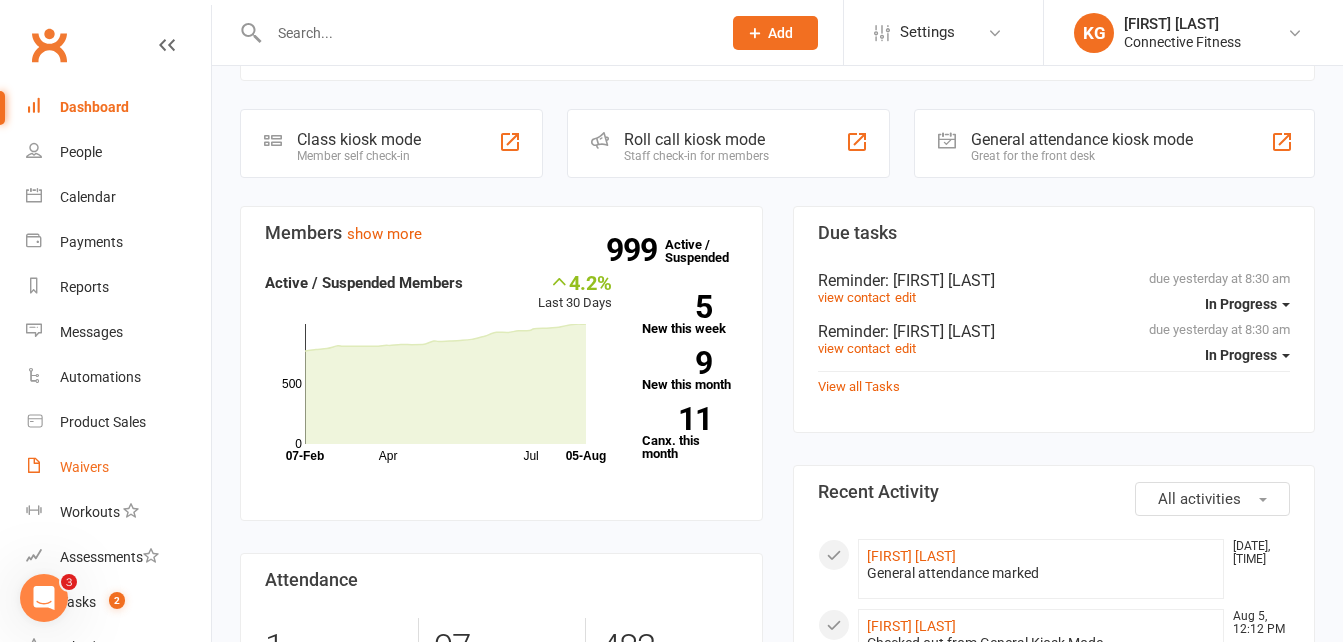 click on "Waivers" at bounding box center [118, 467] 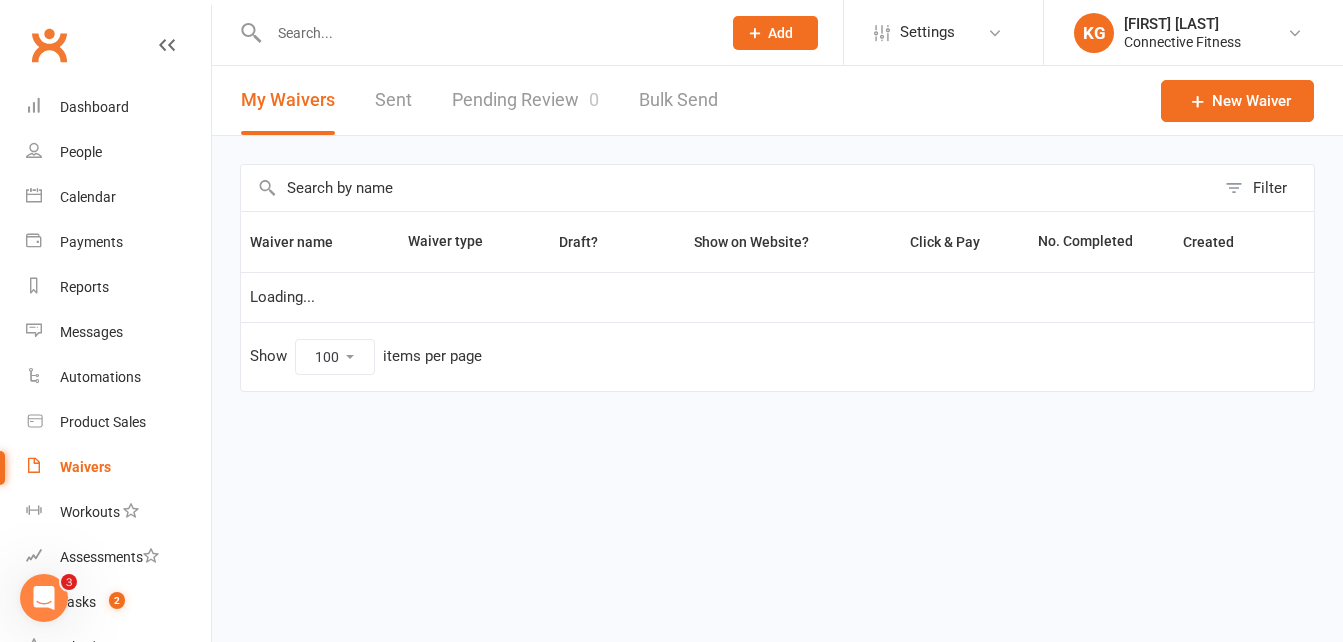 scroll, scrollTop: 0, scrollLeft: 0, axis: both 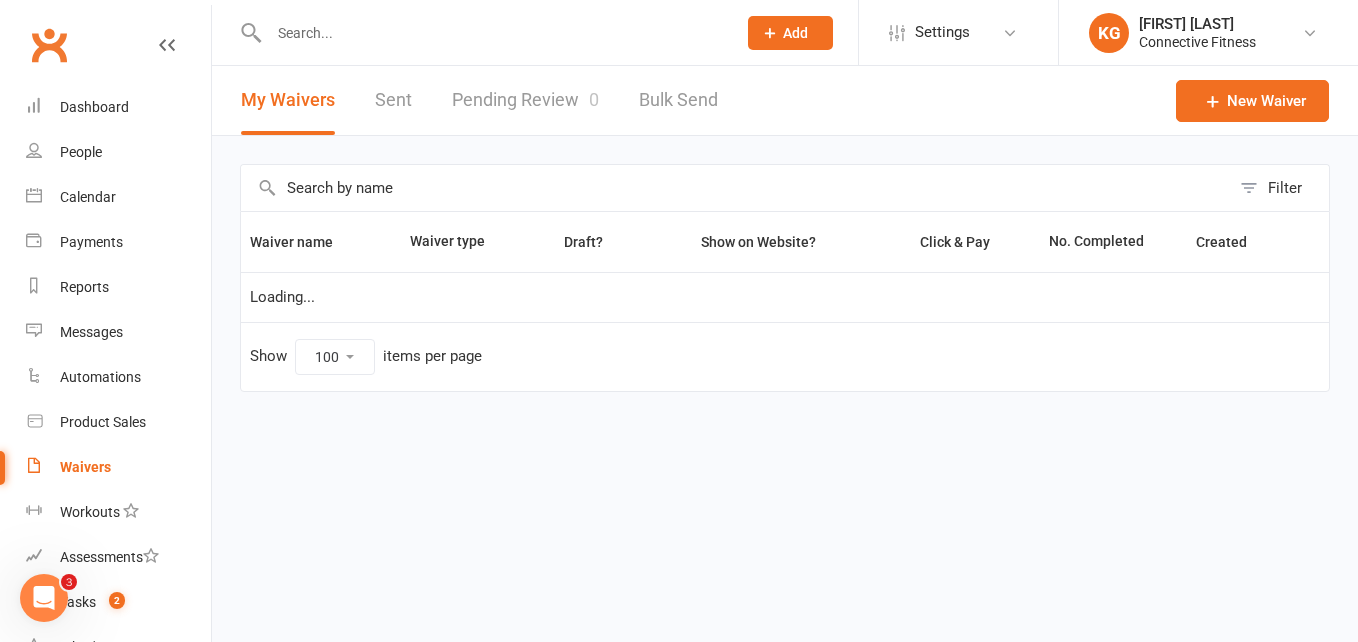 click on "Pending Review 0" at bounding box center (525, 100) 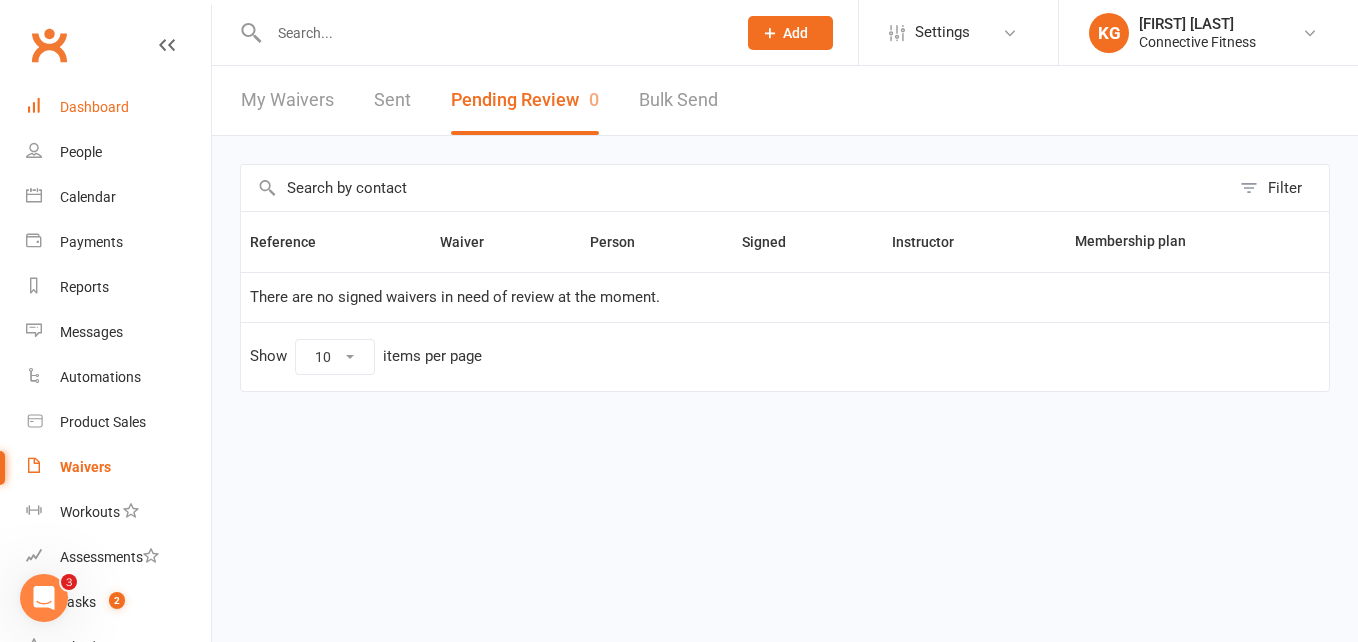 click on "Dashboard" at bounding box center [118, 107] 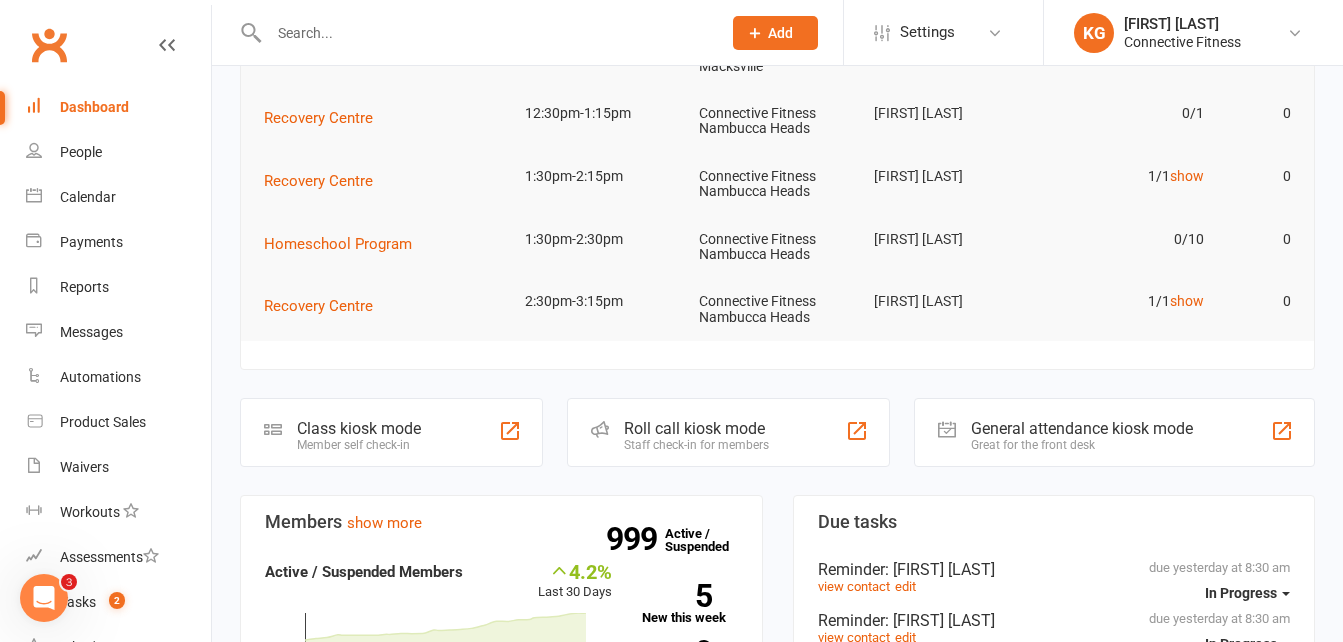 scroll, scrollTop: 188, scrollLeft: 0, axis: vertical 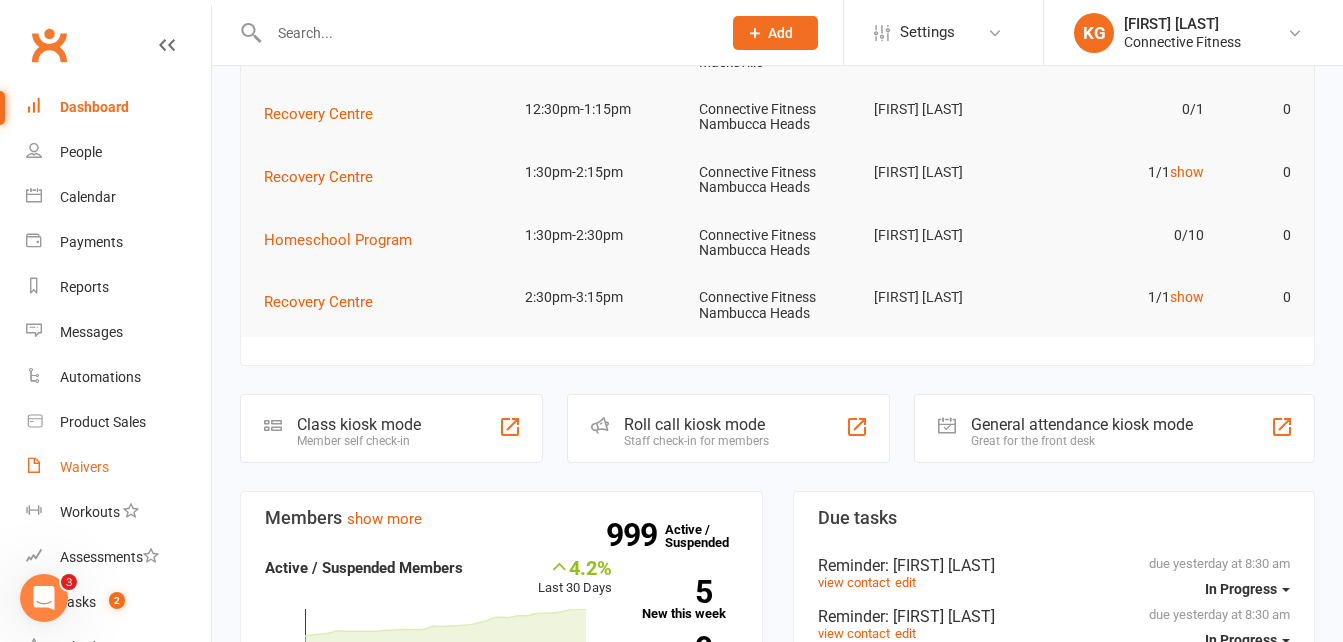 click on "Waivers" at bounding box center [84, 467] 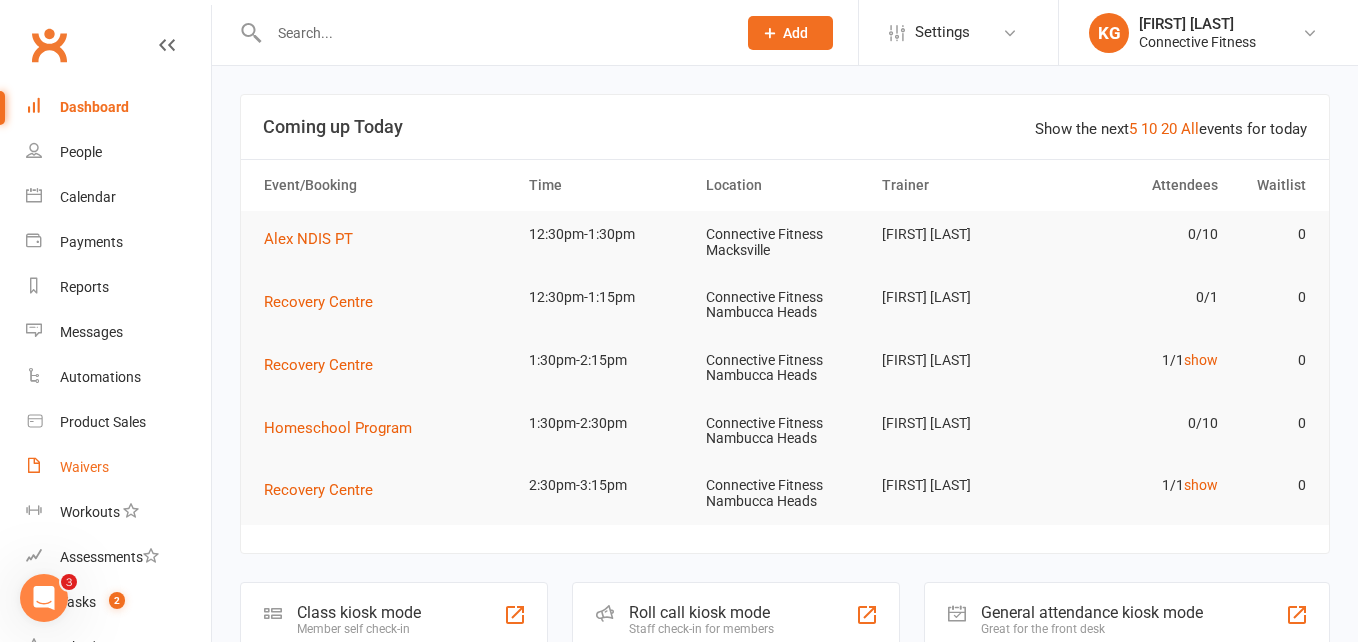 select on "100" 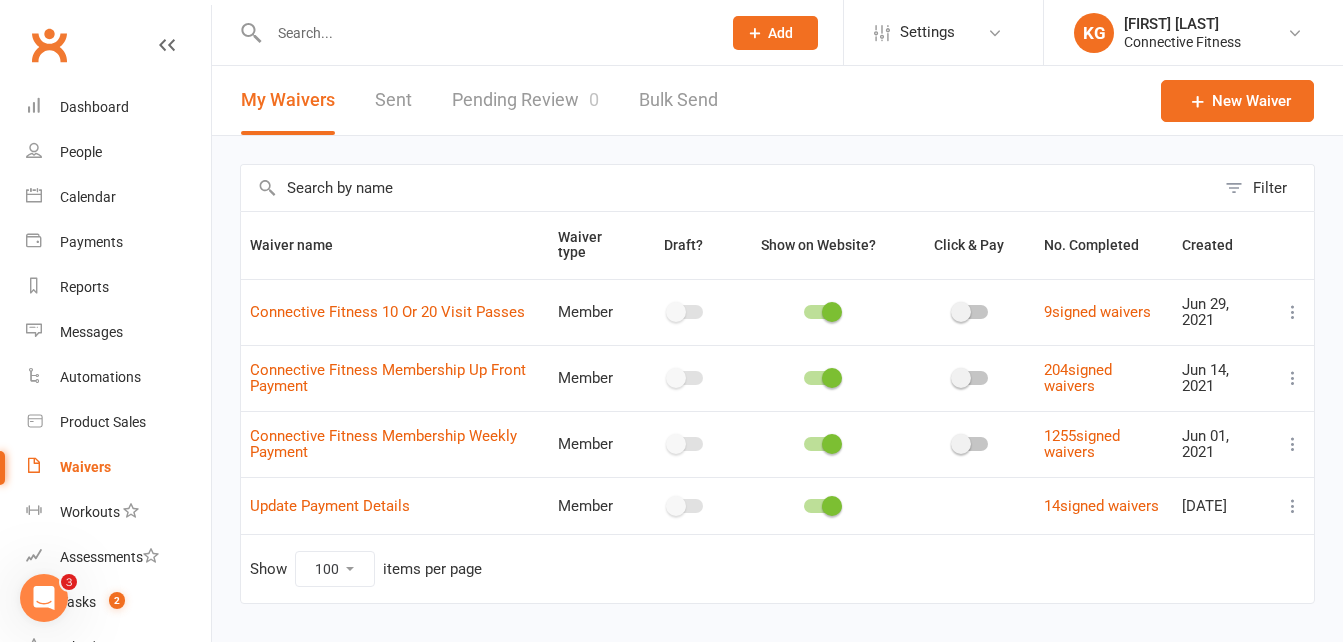 click on "Pending Review 0" at bounding box center [525, 100] 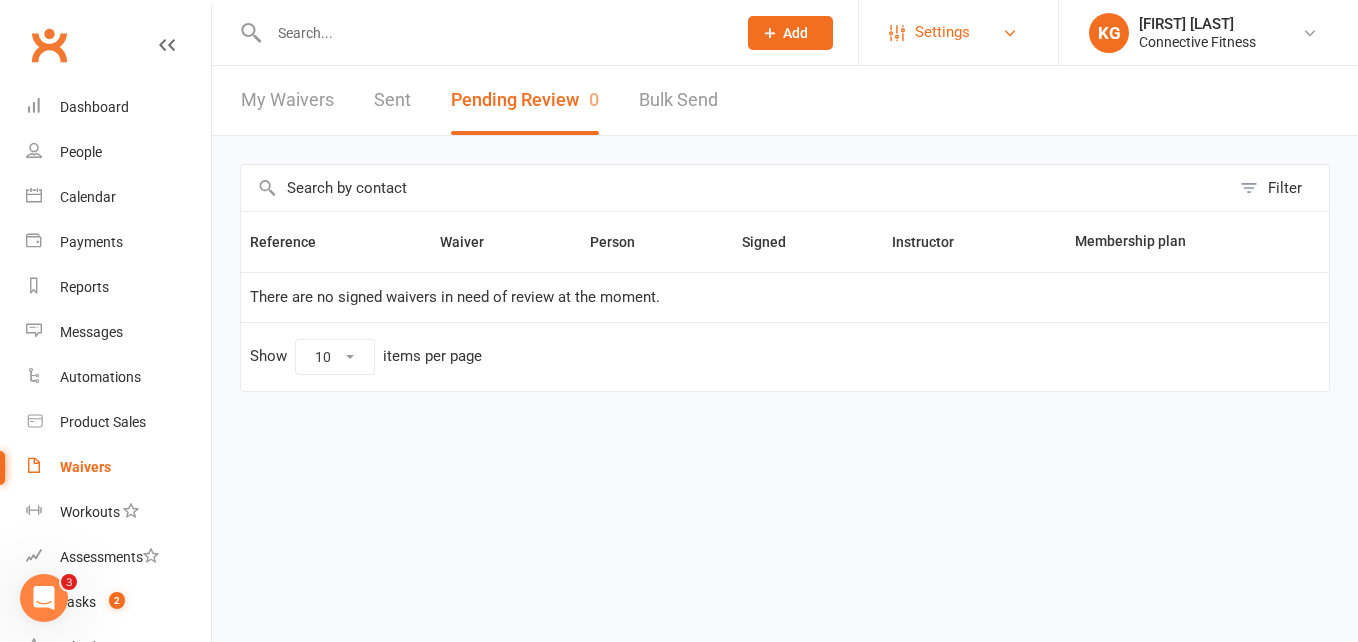 click on "Settings" at bounding box center (958, 32) 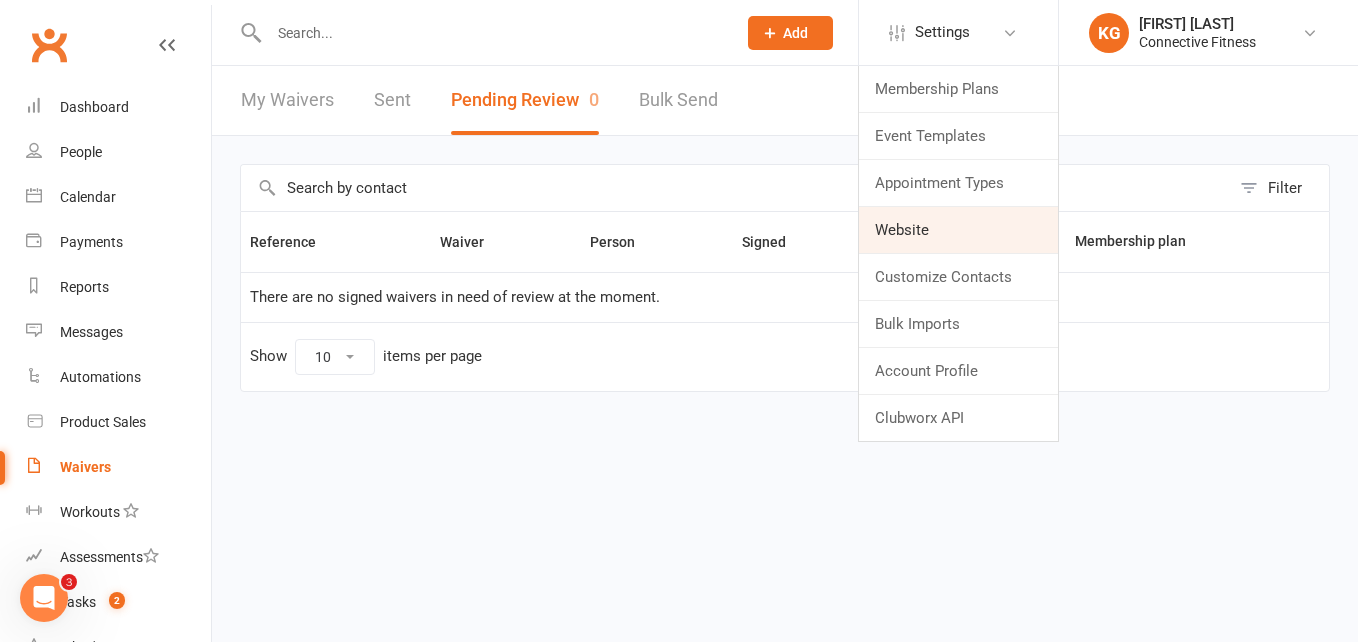 click on "Website" at bounding box center (958, 230) 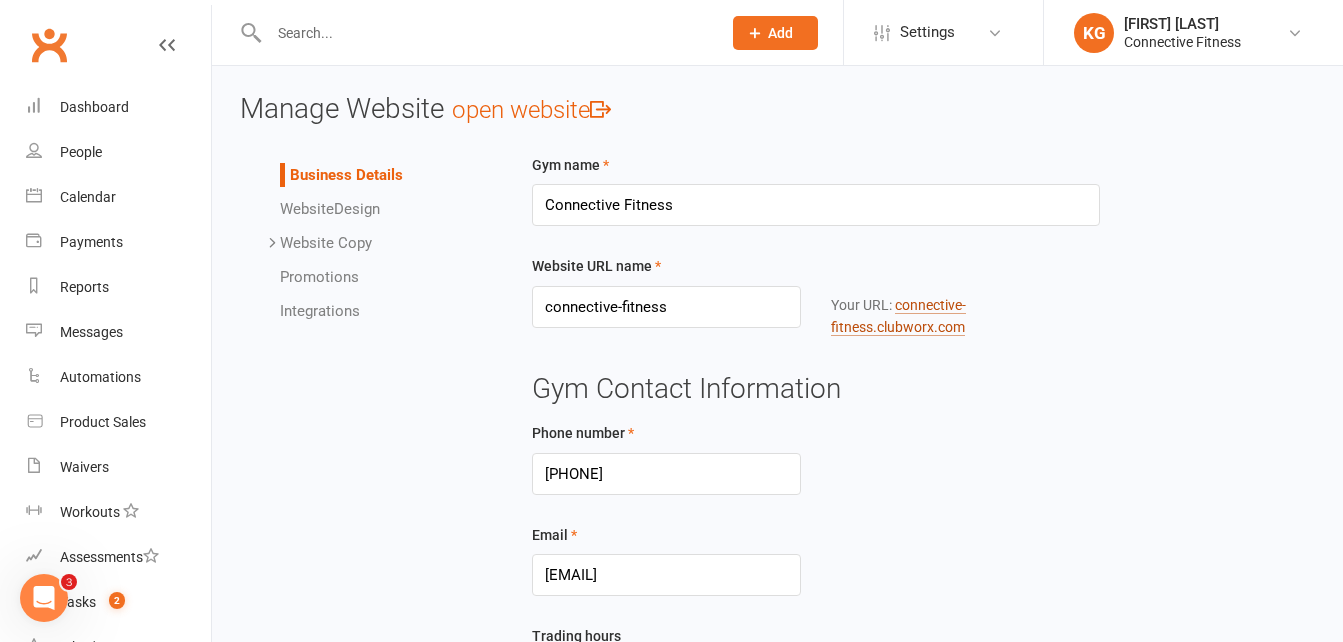click on "connective-fitness .clubworx.com" at bounding box center (898, 316) 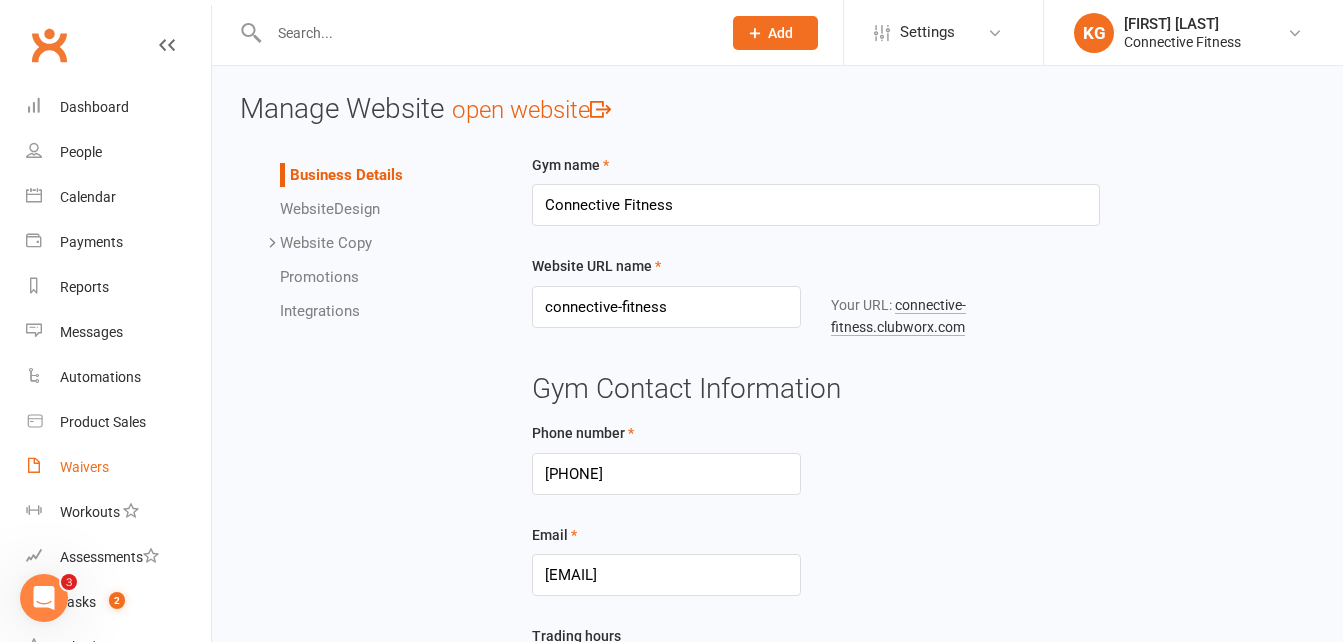 click on "Waivers" at bounding box center [118, 467] 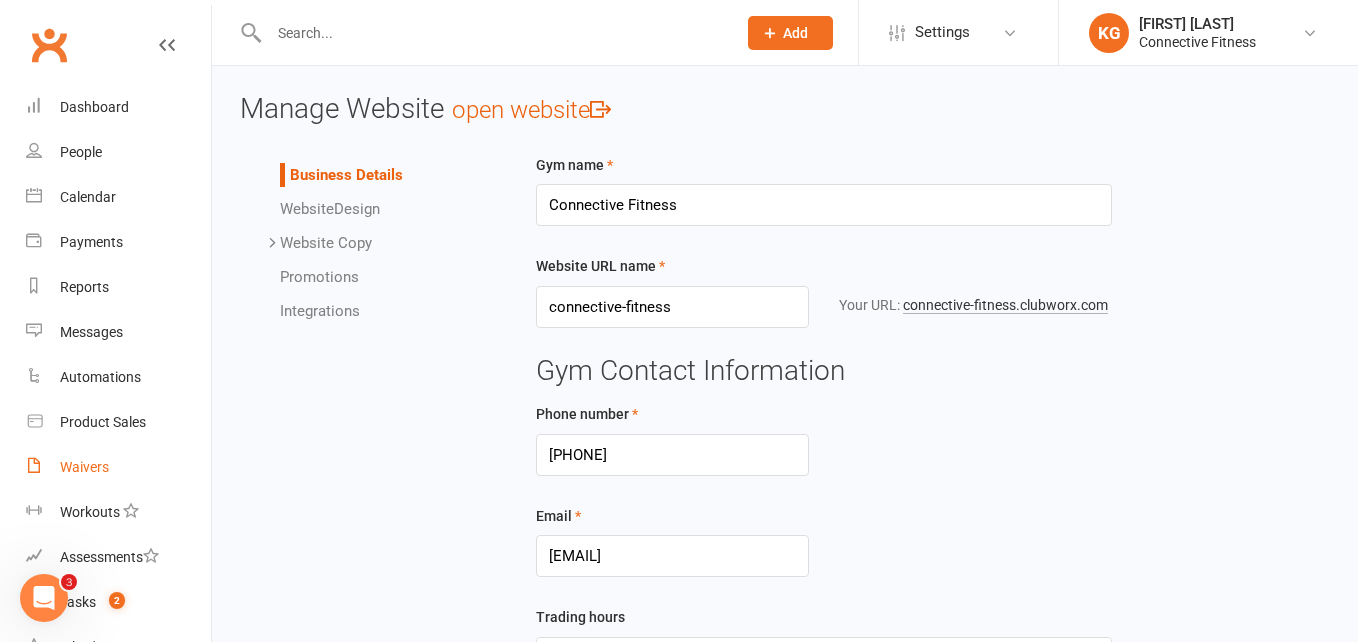 select on "100" 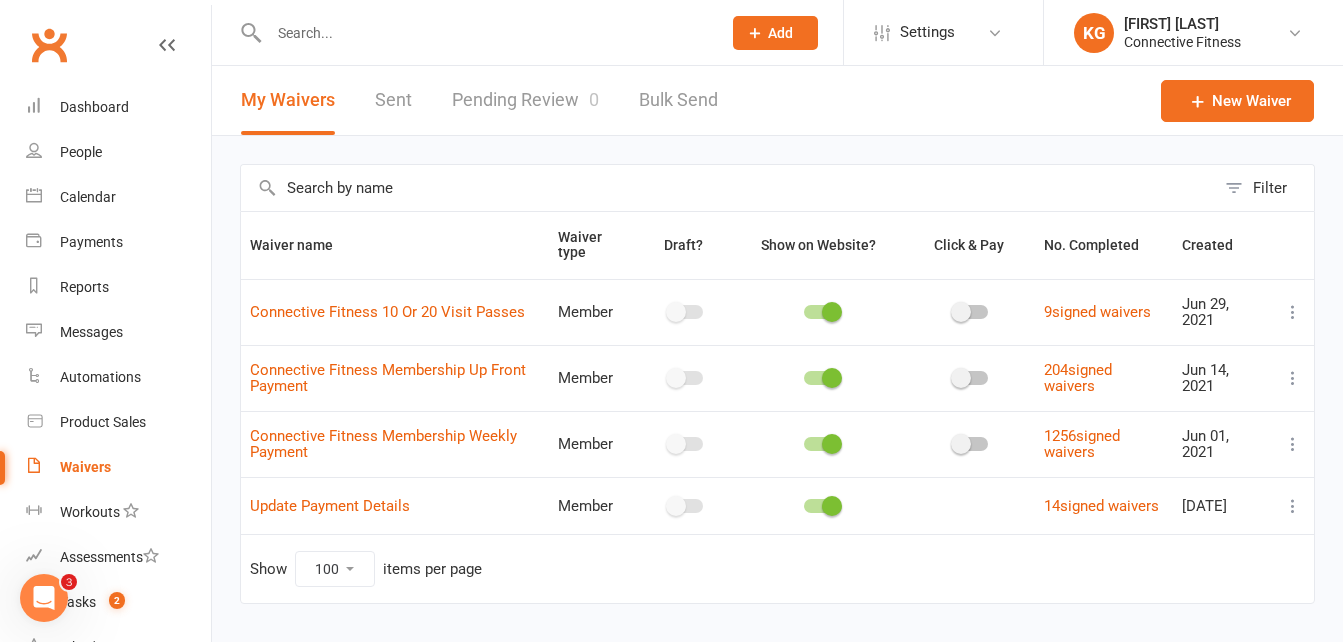 click on "Pending Review 0" at bounding box center [525, 100] 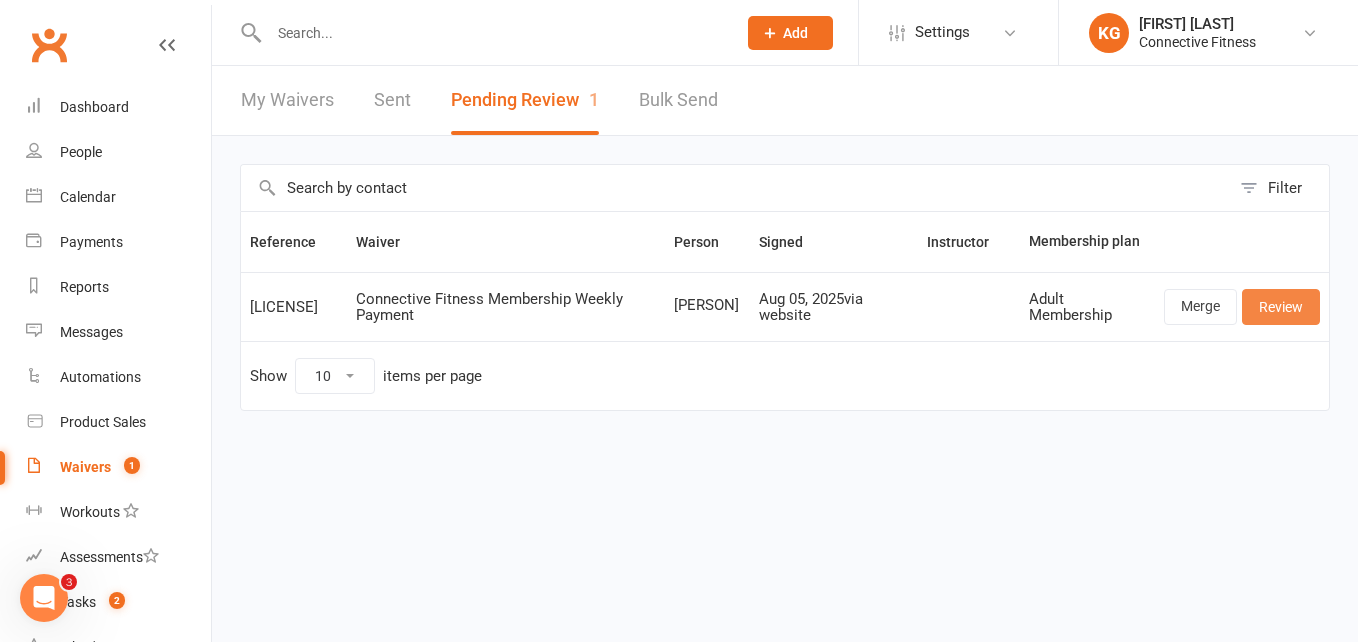 click on "Review" at bounding box center [1281, 307] 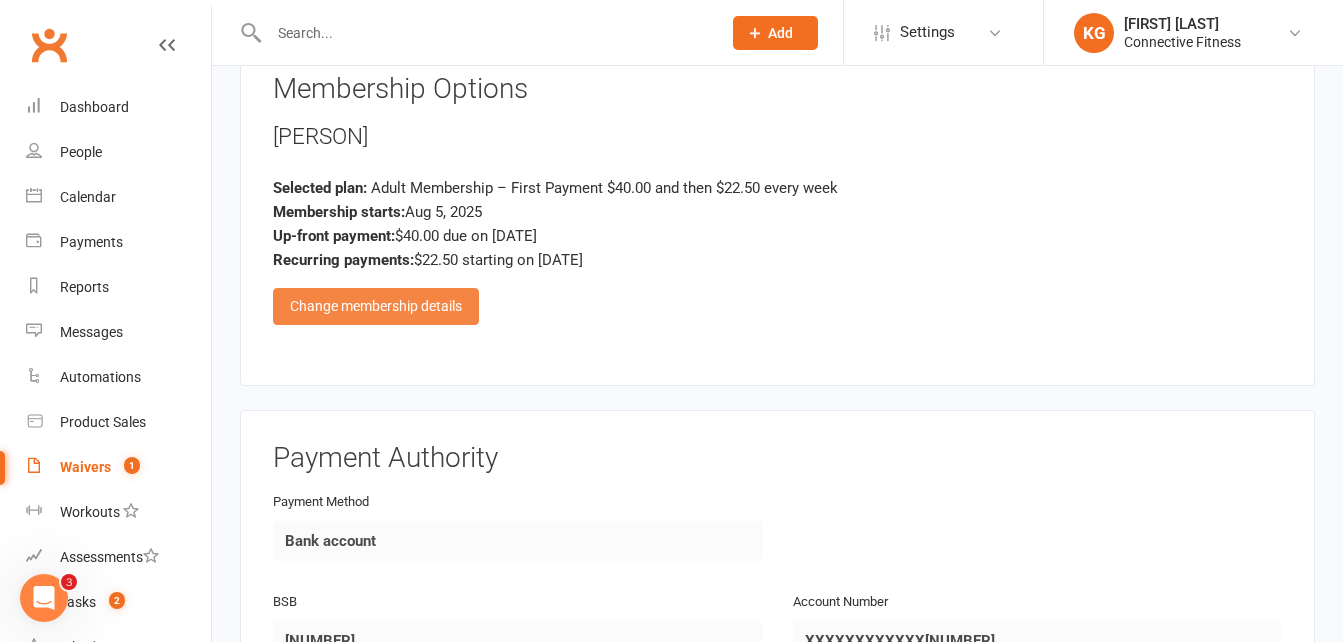 scroll, scrollTop: 2486, scrollLeft: 0, axis: vertical 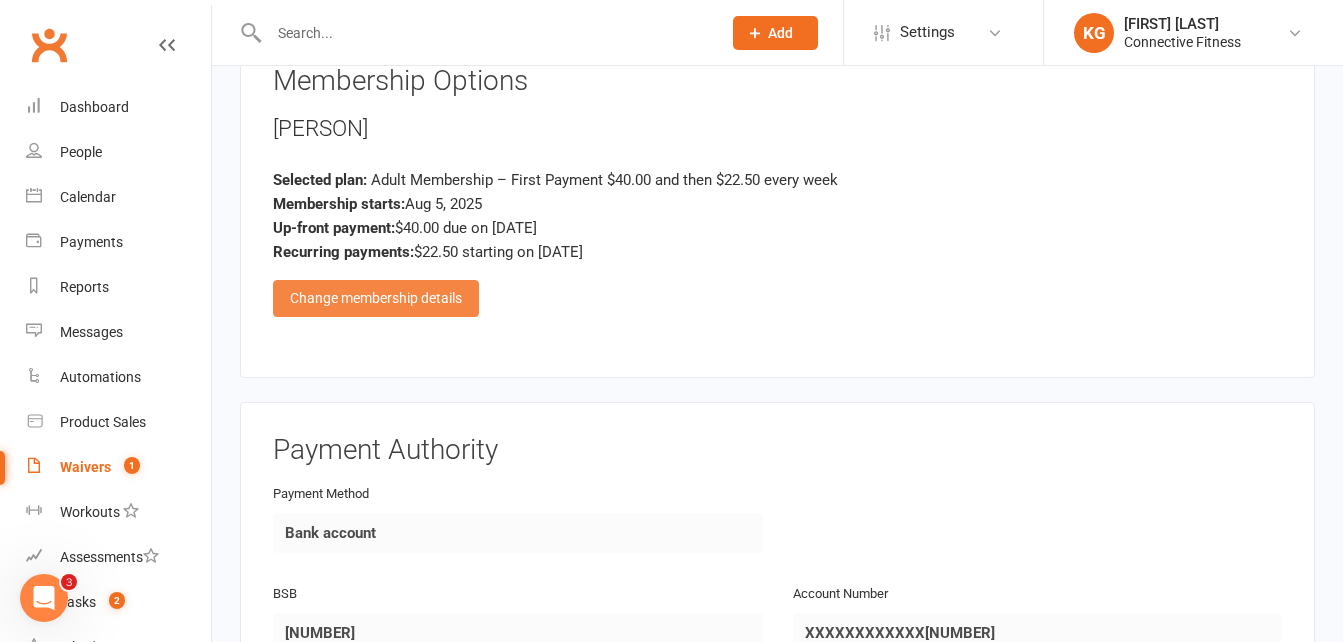 click on "Change membership details" at bounding box center (376, 298) 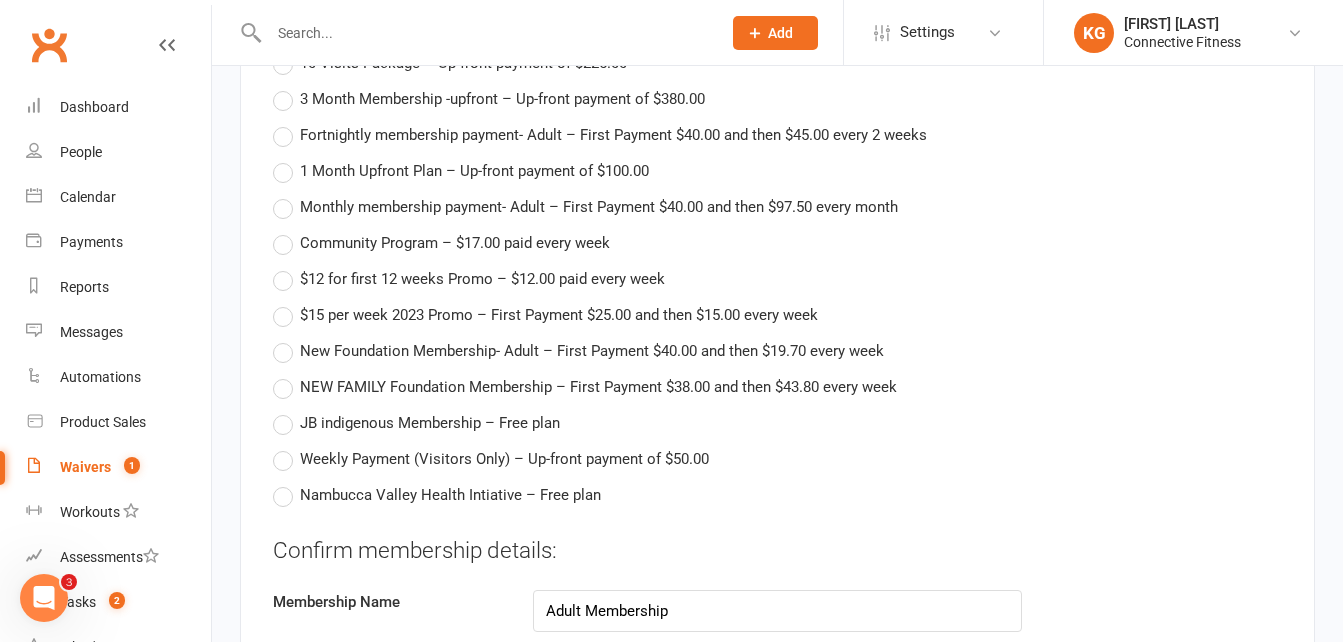 scroll, scrollTop: 3053, scrollLeft: 0, axis: vertical 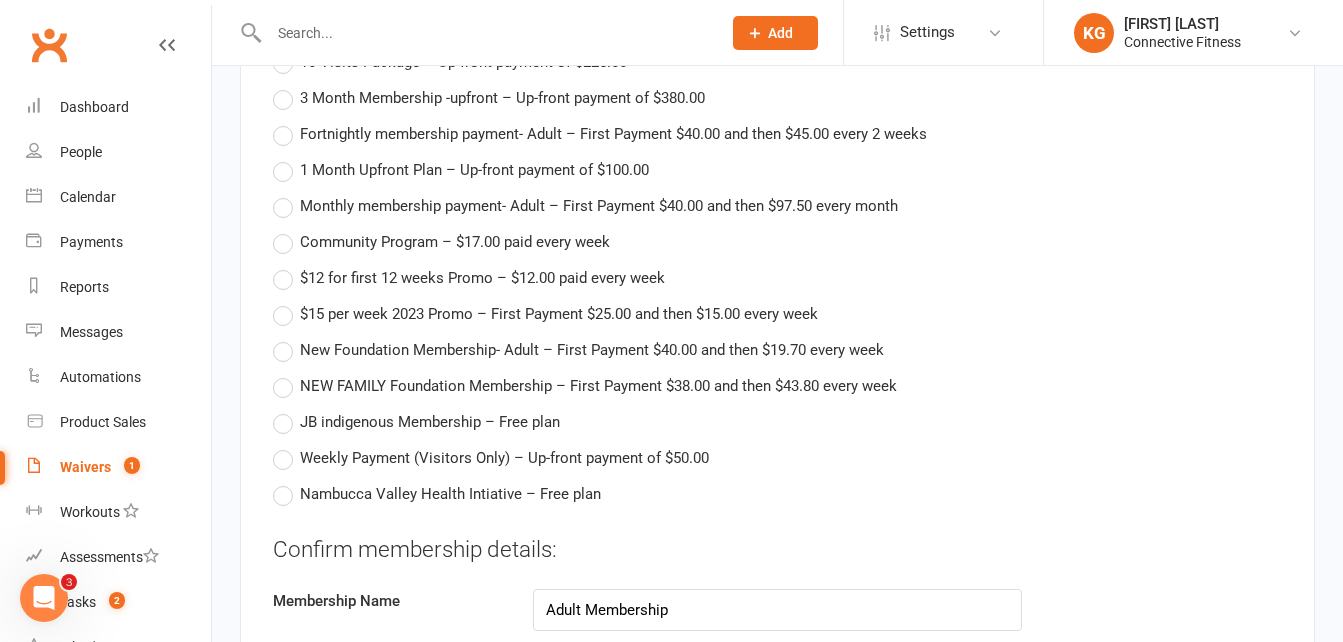 click on "New Foundation Membership- Adult – First Payment $40.00 and then $19.70 every week" at bounding box center (592, 348) 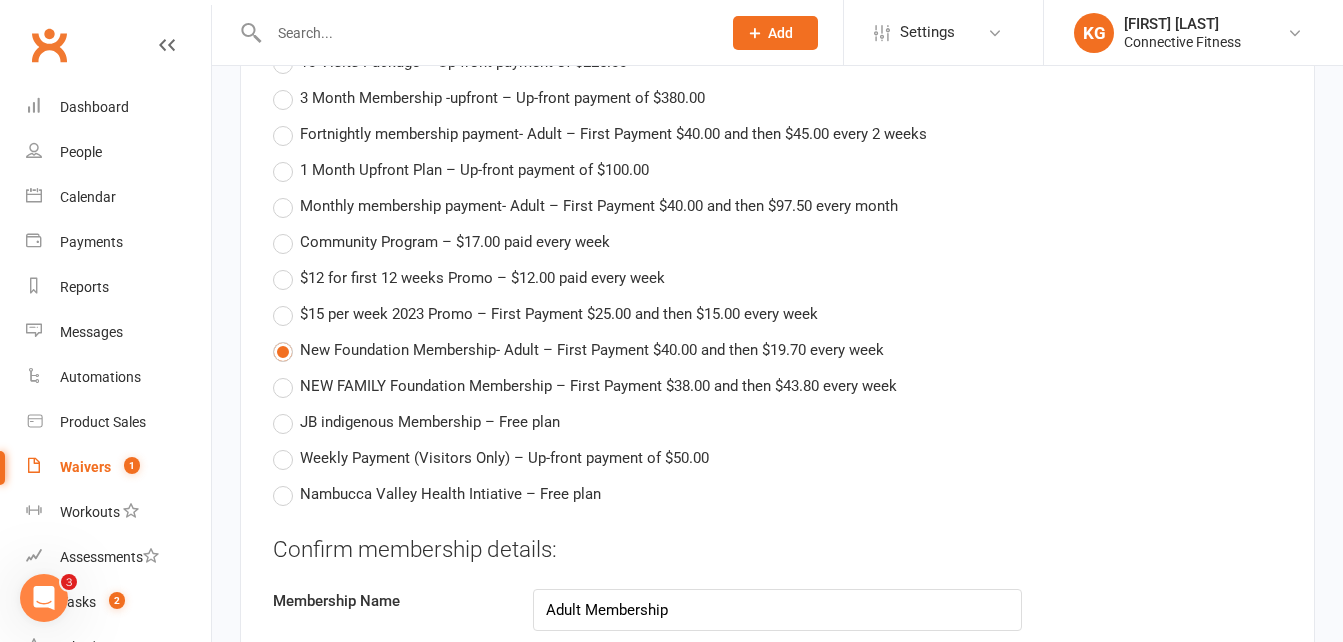 type on "New Foundation Membership- Adult" 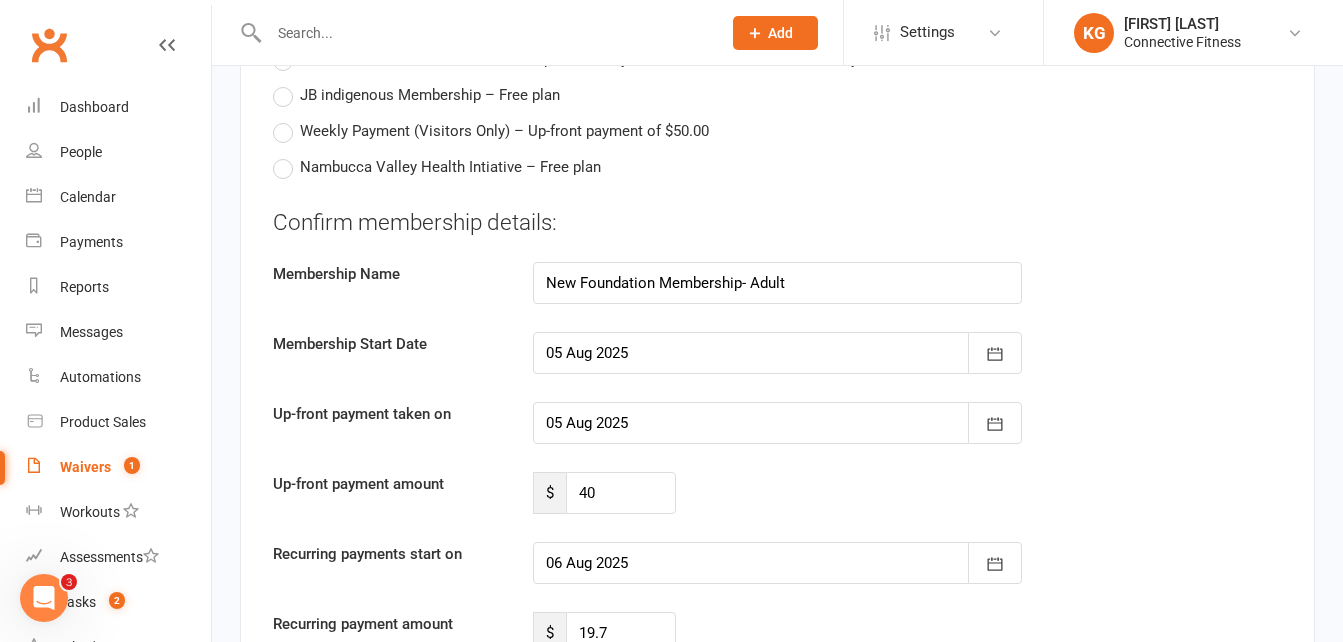scroll, scrollTop: 3494, scrollLeft: 0, axis: vertical 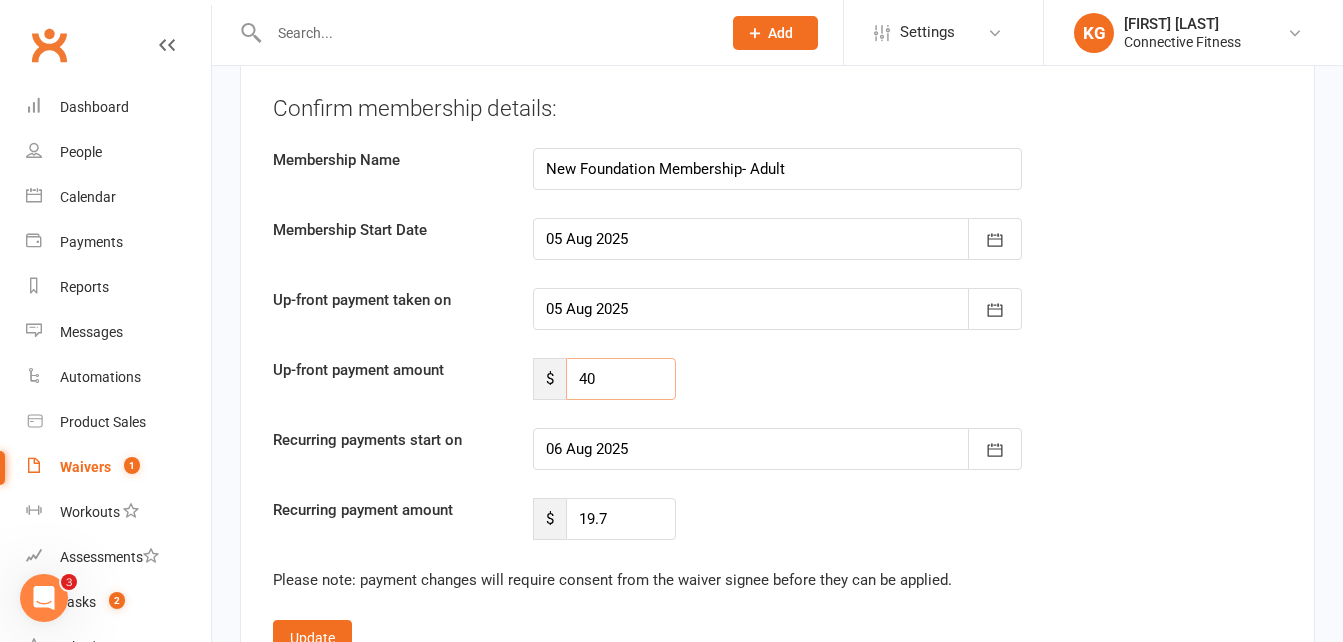 click on "40" at bounding box center (621, 379) 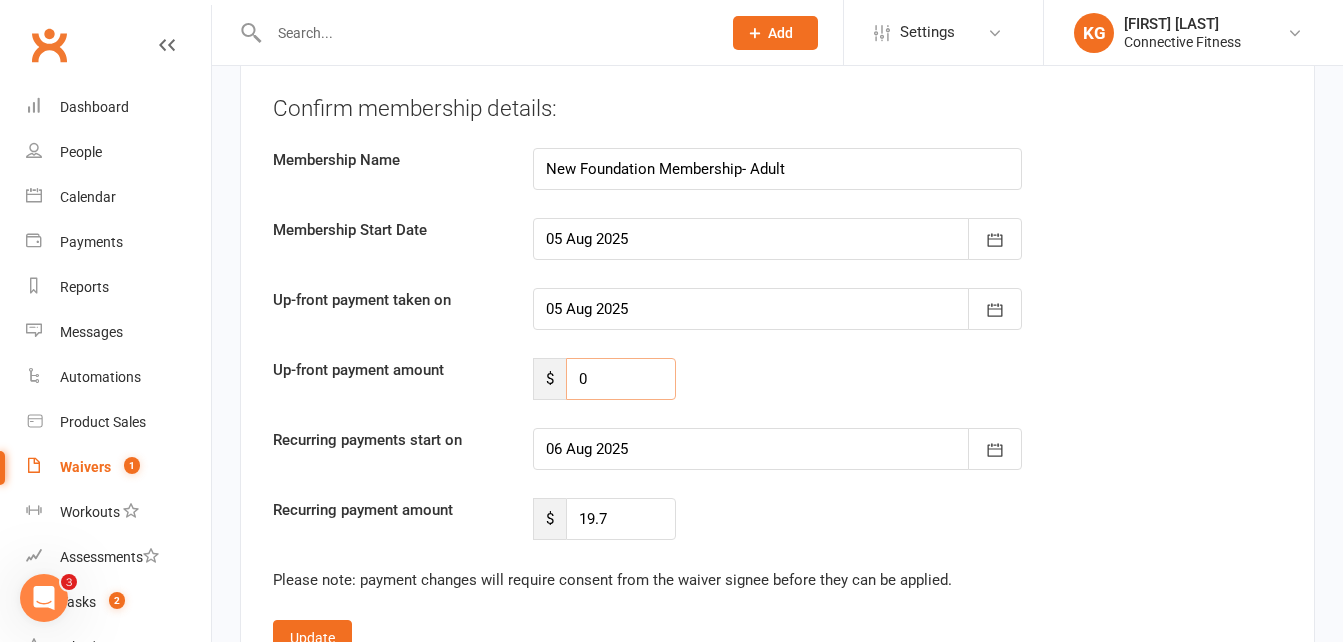type on "0" 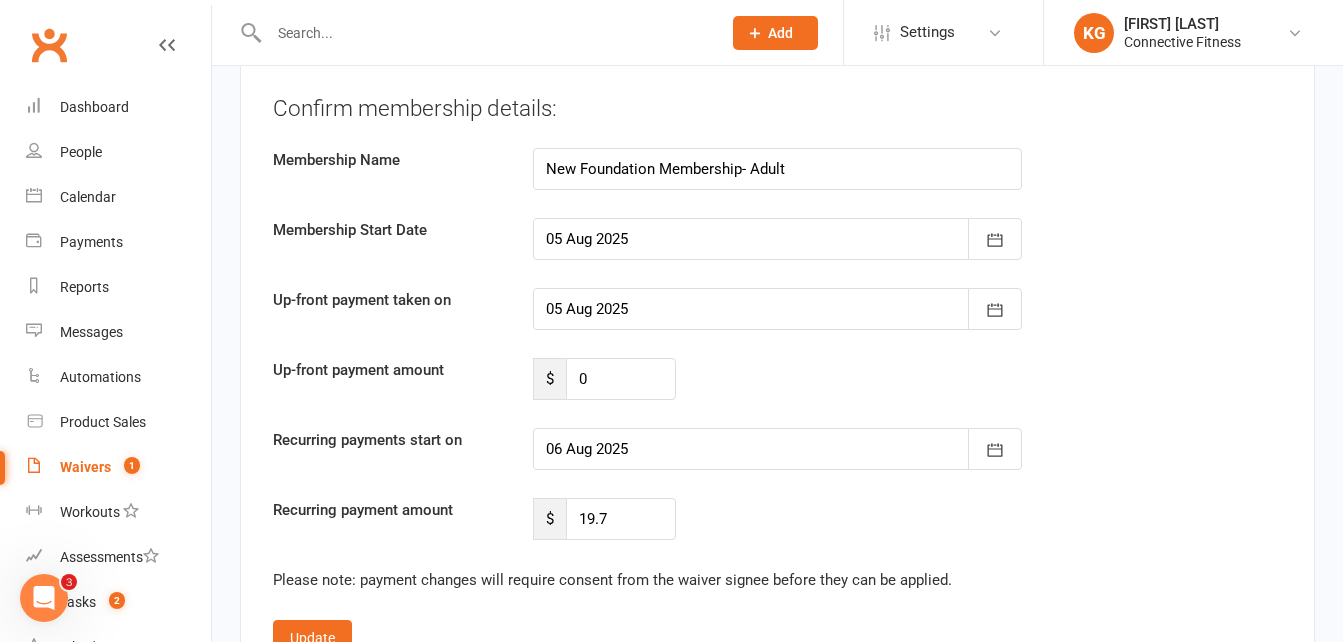 click at bounding box center (778, 449) 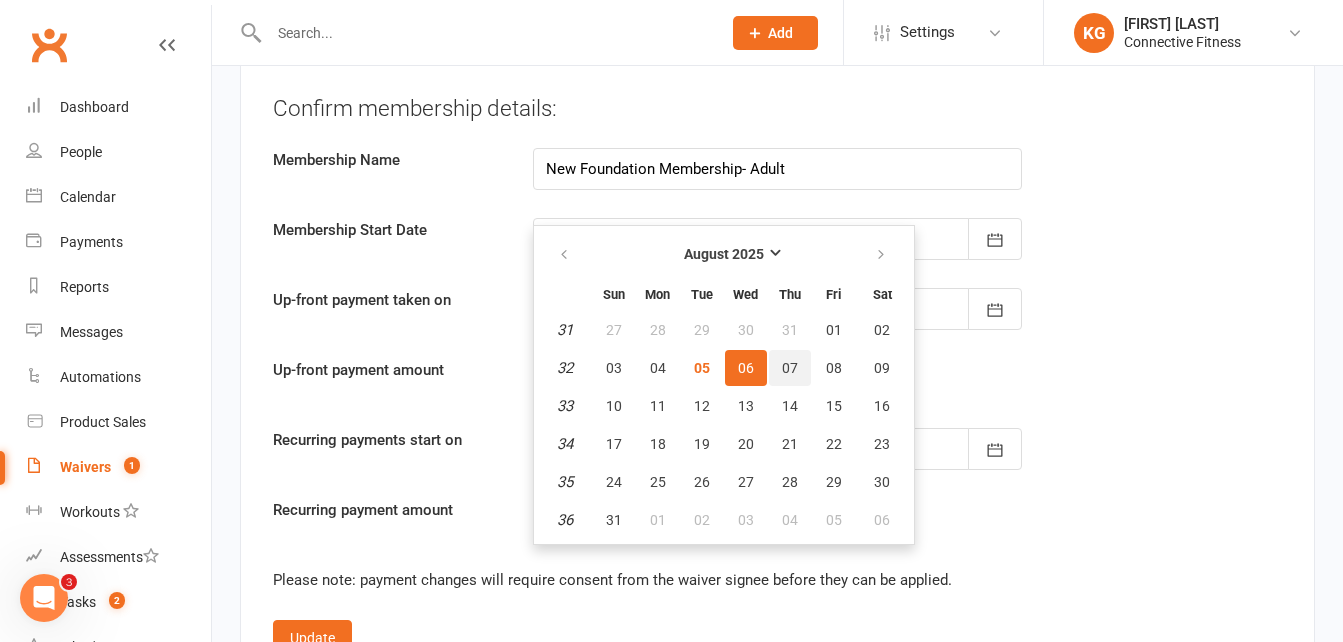 click on "07" at bounding box center (790, 368) 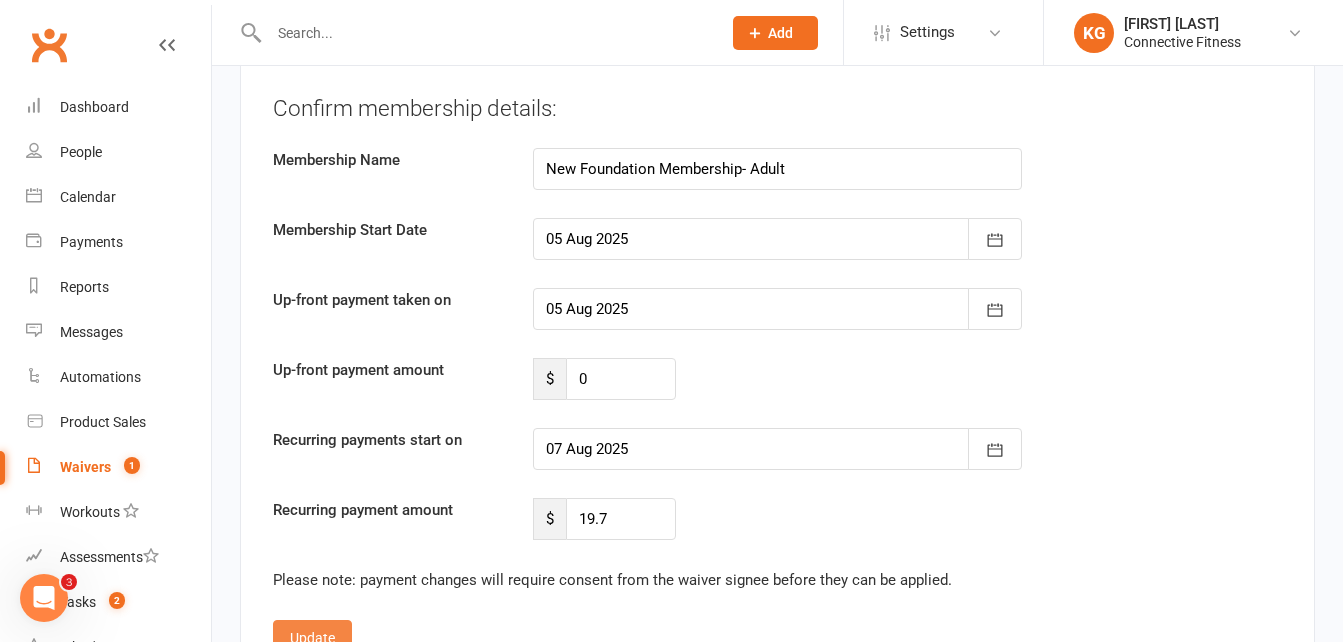click on "Update" at bounding box center [312, 638] 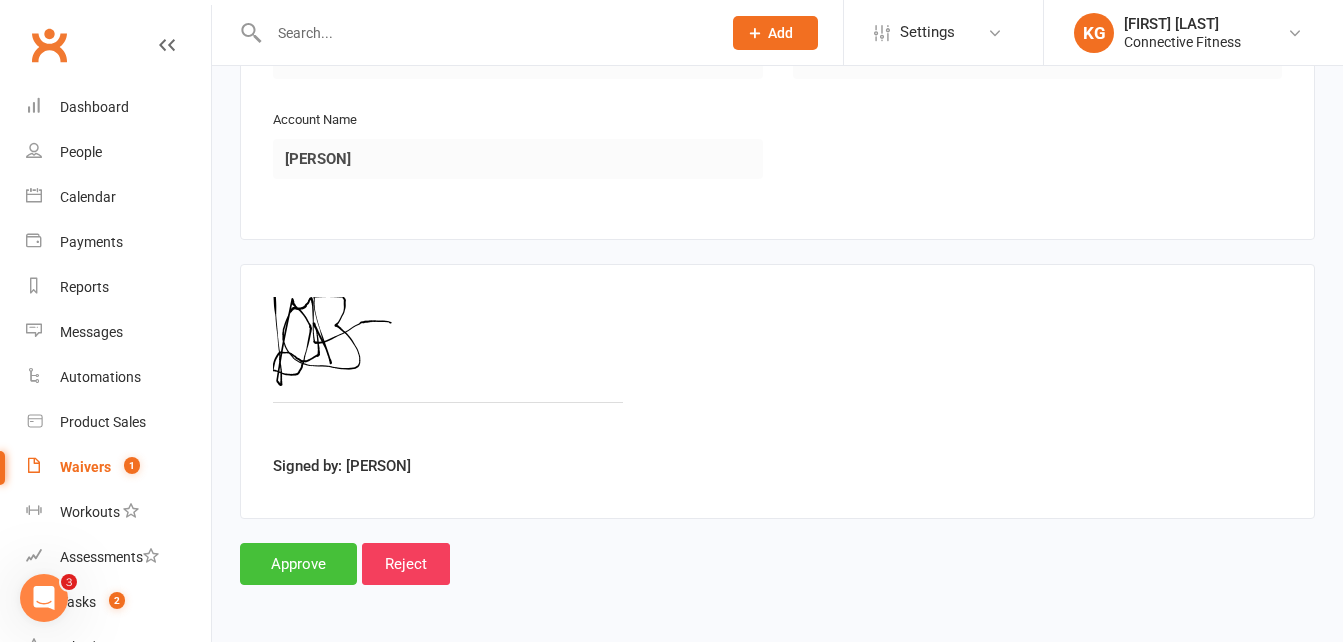 click on "Approve" at bounding box center [298, 564] 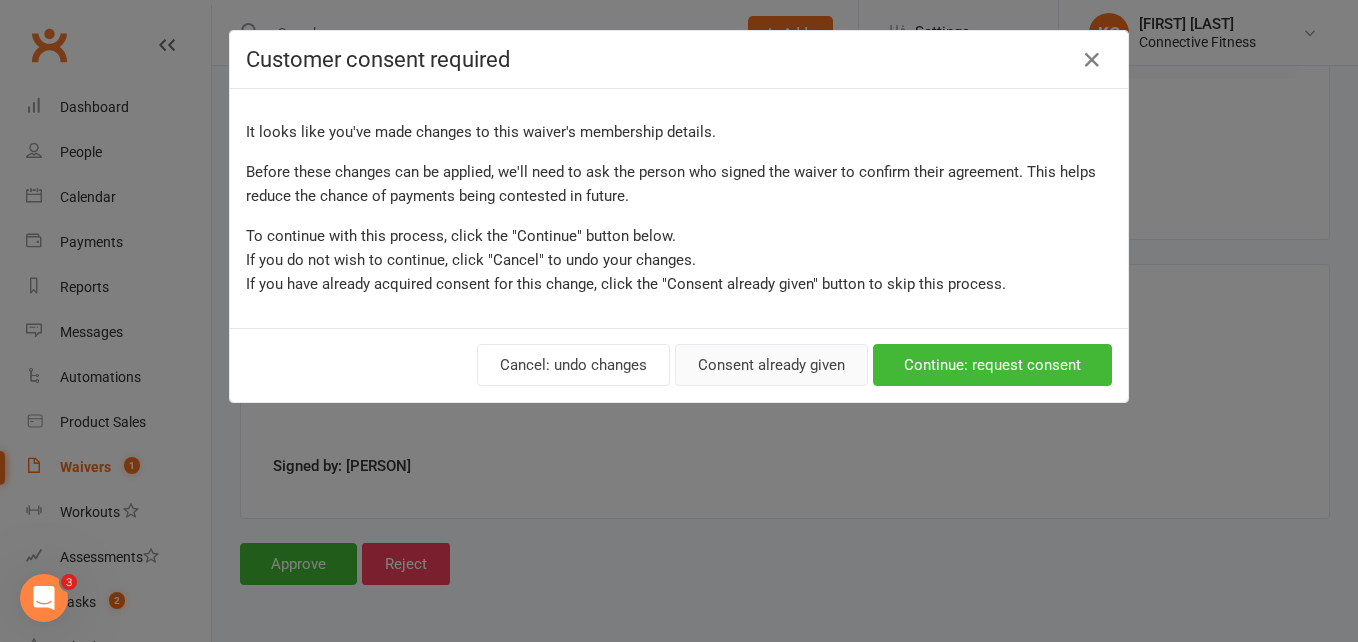 click on "Consent already given" at bounding box center [771, 365] 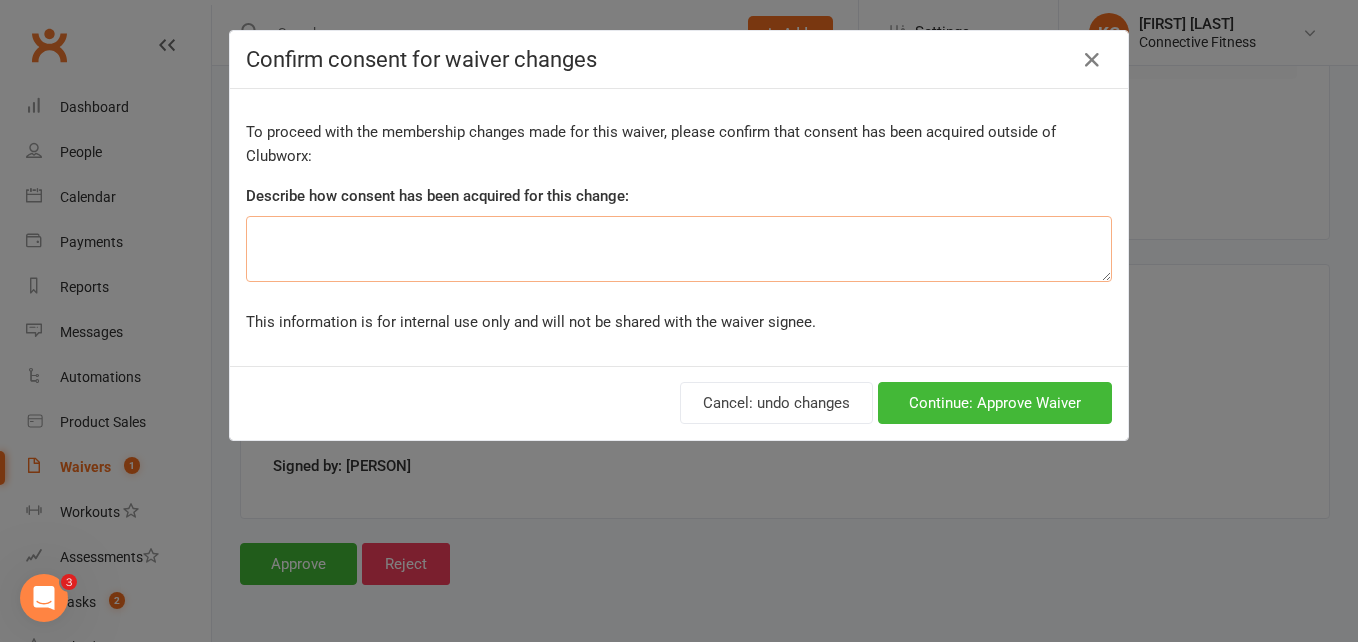 click at bounding box center [679, 249] 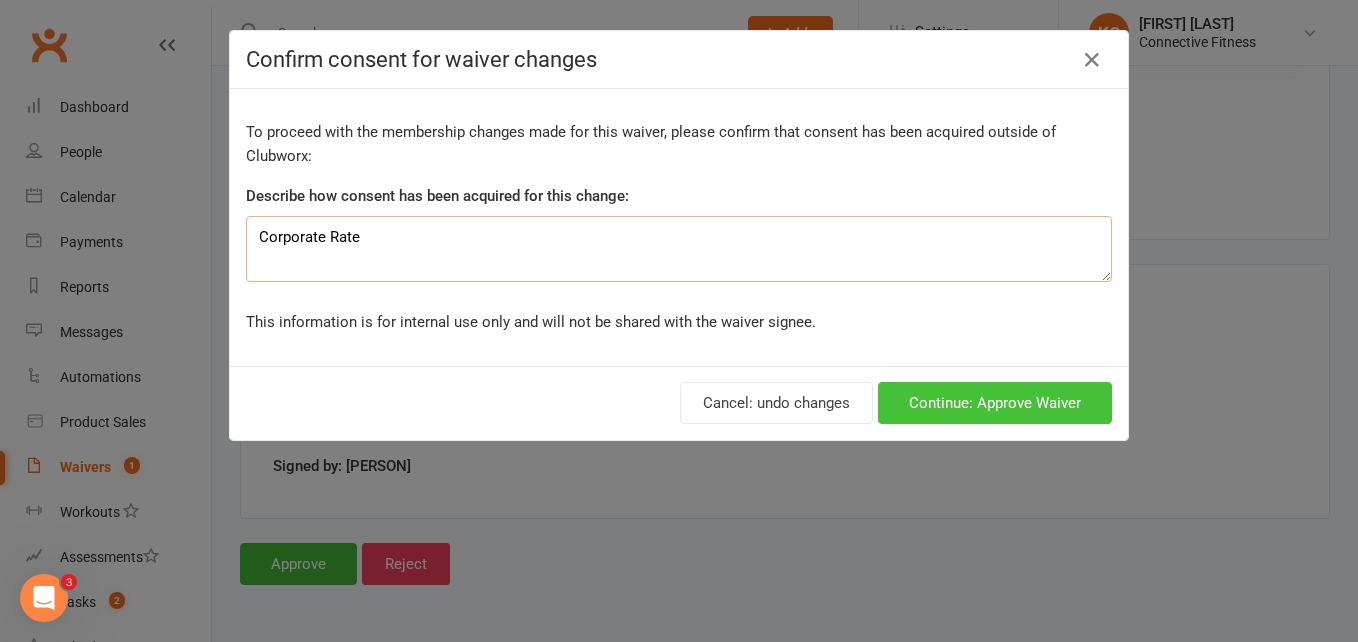 type on "Corporate Rate" 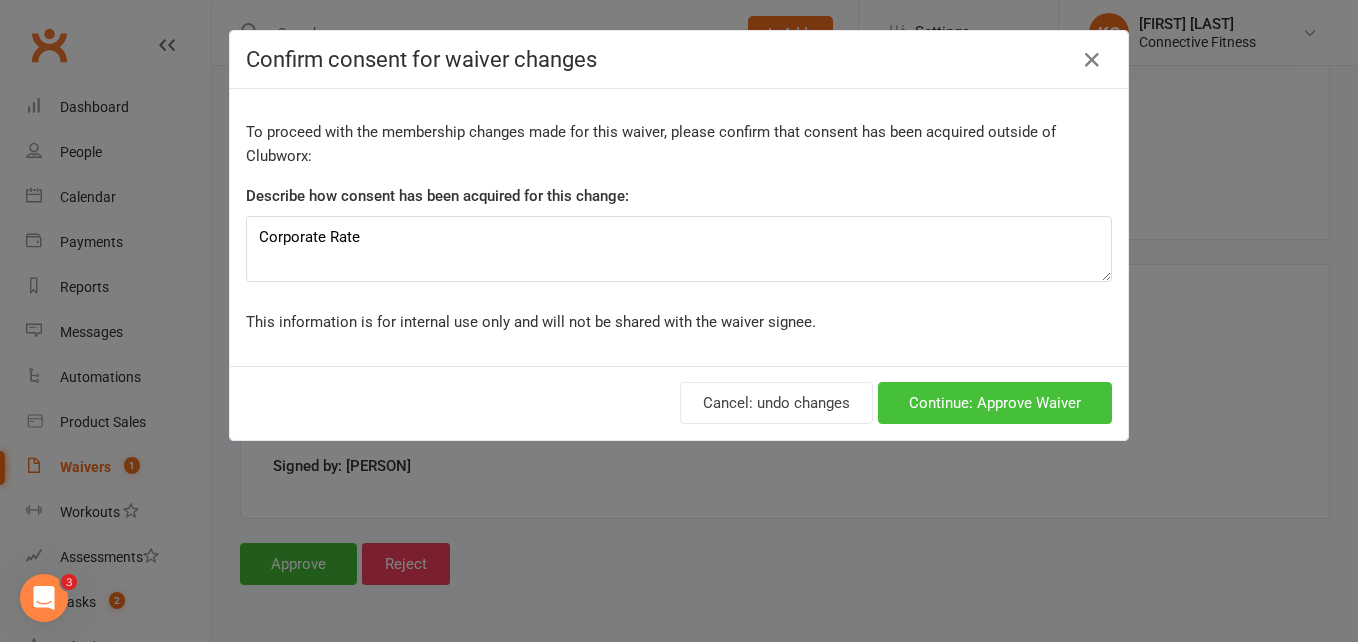 click on "Continue: Approve Waiver" at bounding box center (995, 403) 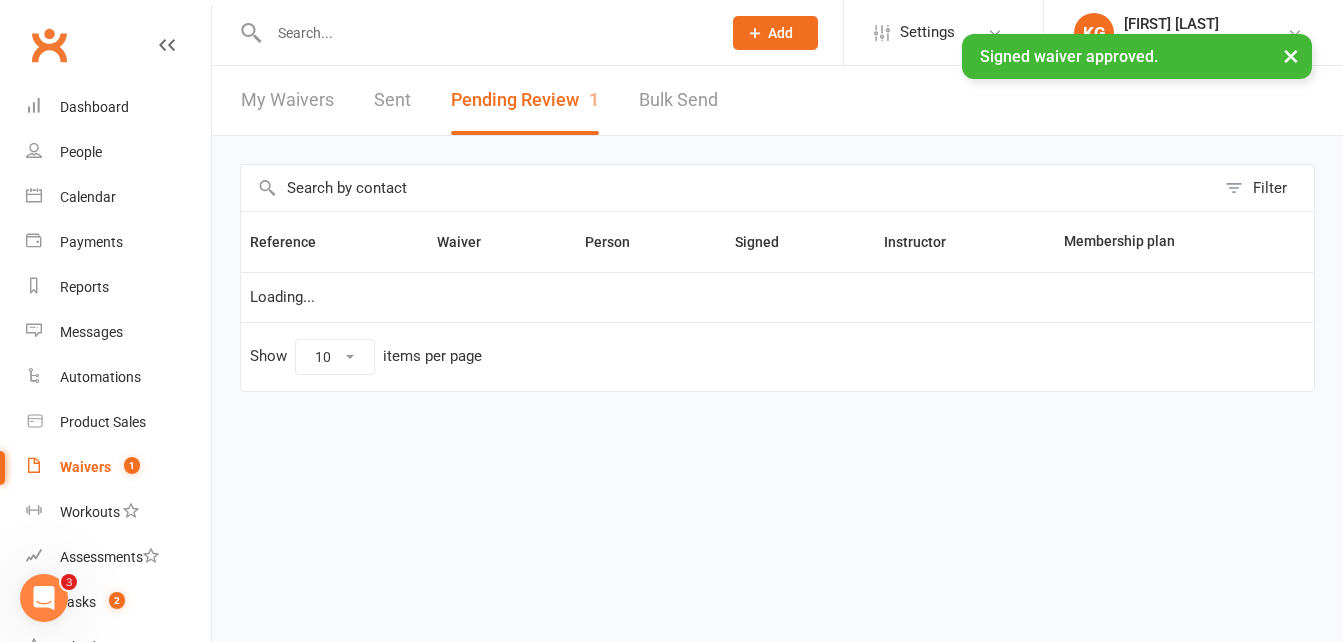 scroll, scrollTop: 0, scrollLeft: 0, axis: both 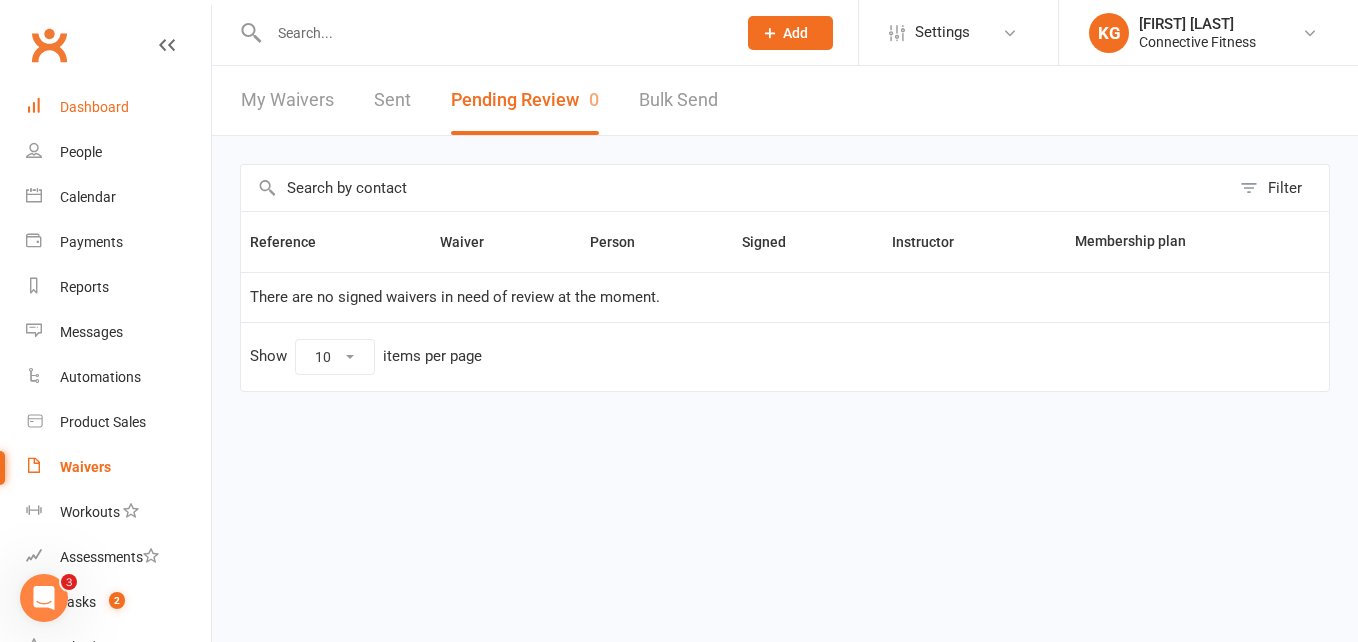 click on "Dashboard" at bounding box center (118, 107) 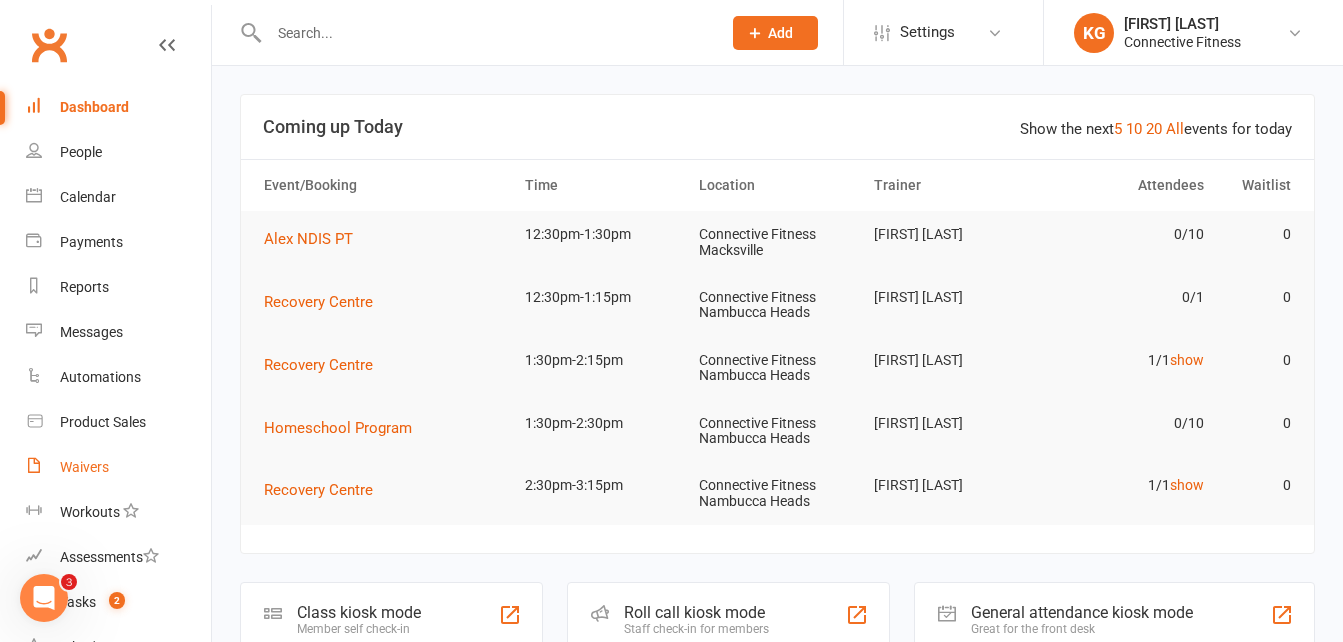 click on "Waivers" at bounding box center (118, 467) 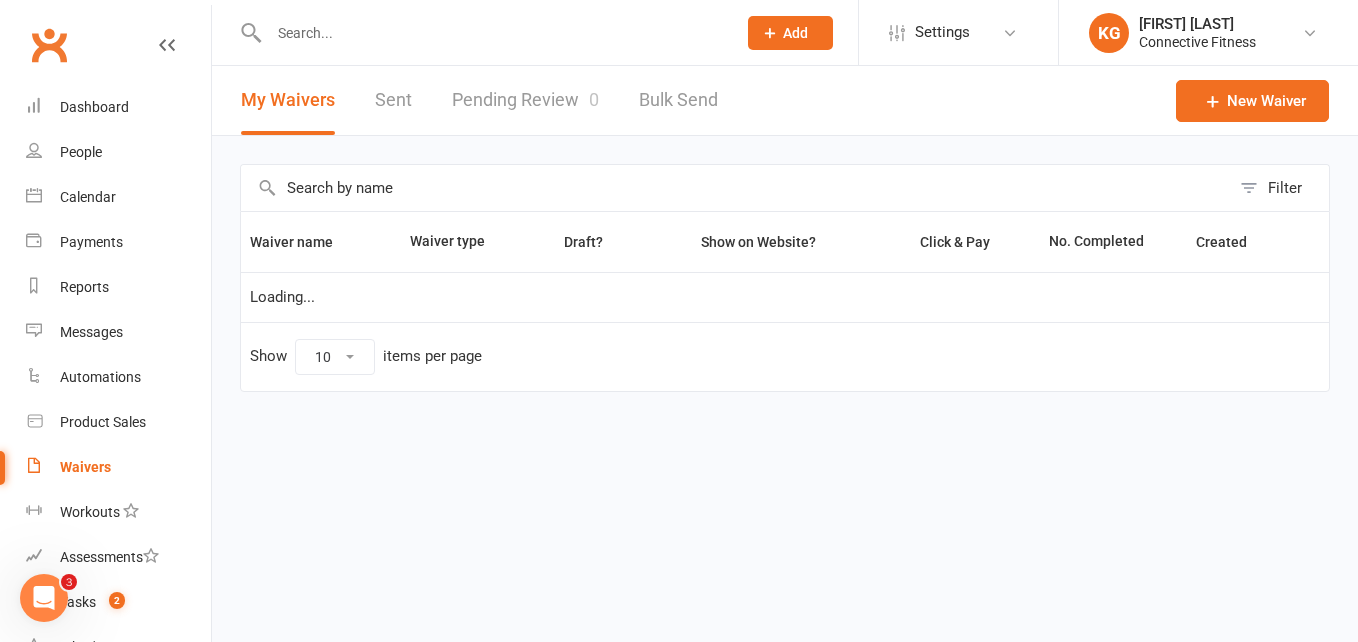 select on "100" 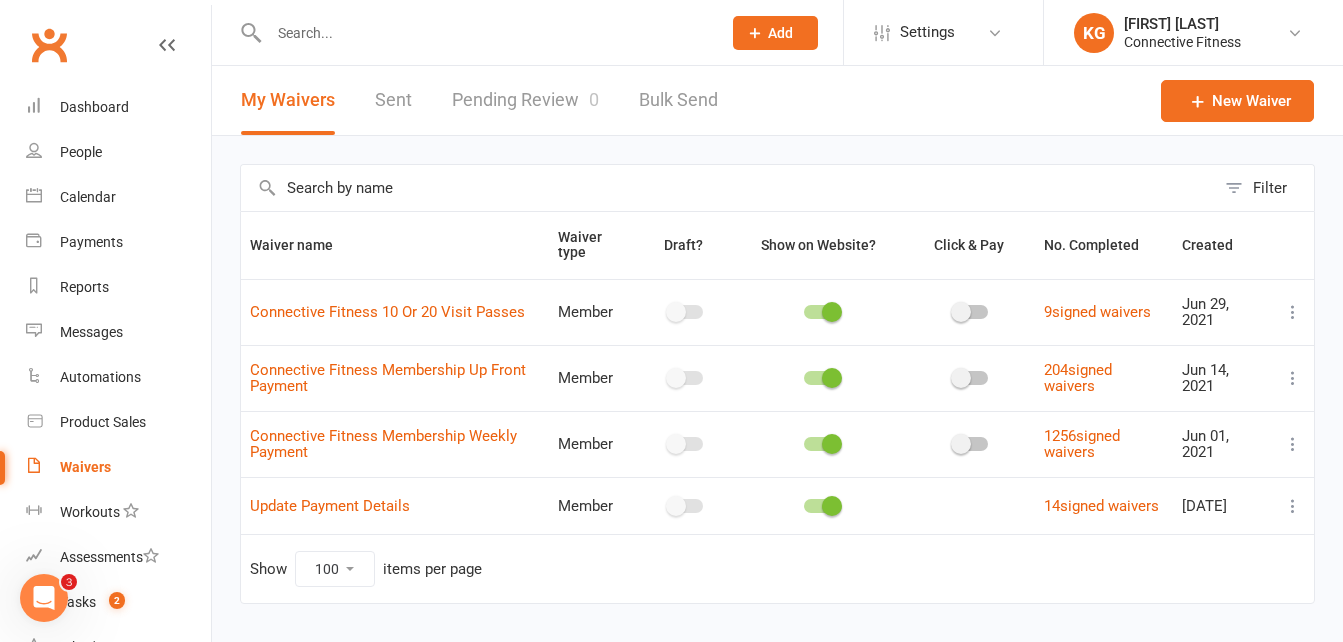click on "Pending Review 0" at bounding box center [525, 100] 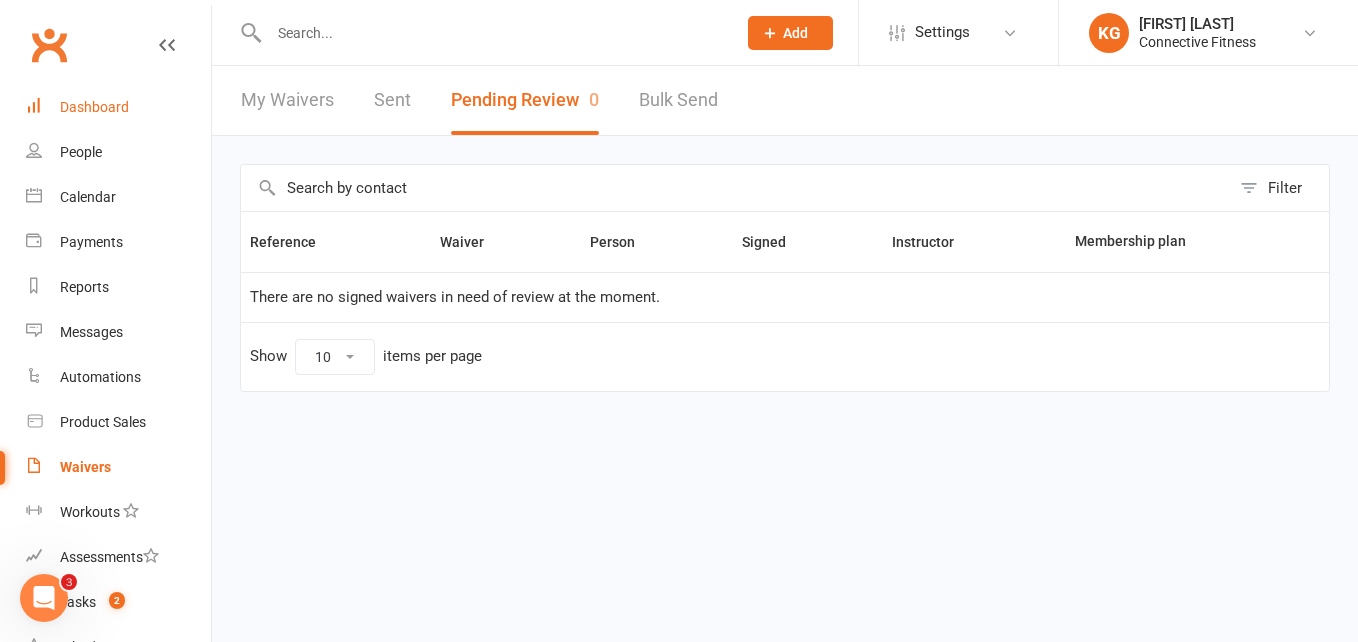click on "Dashboard" at bounding box center (94, 107) 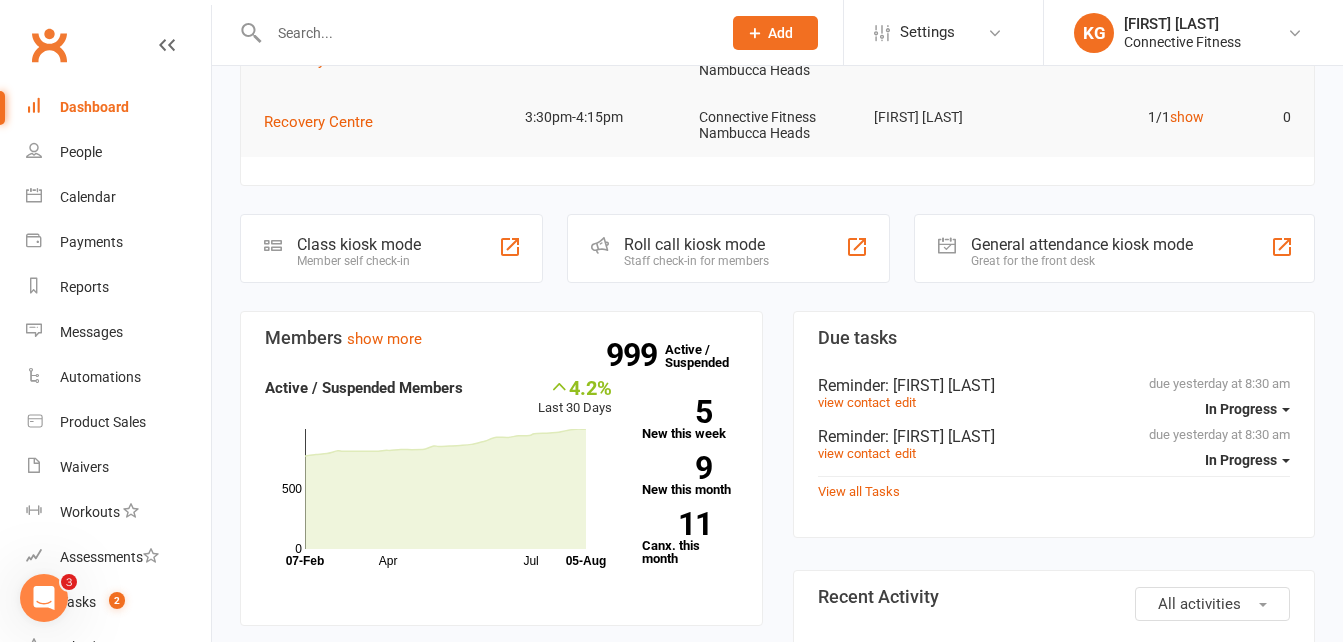 scroll, scrollTop: 0, scrollLeft: 0, axis: both 